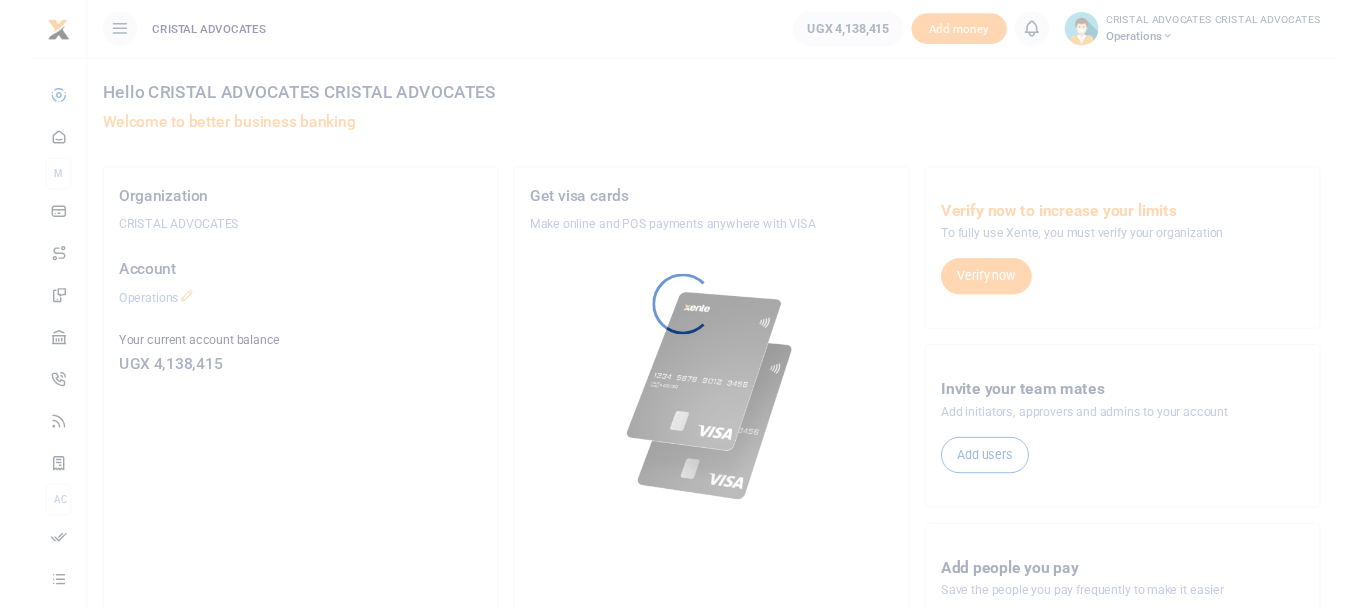 scroll, scrollTop: 0, scrollLeft: 0, axis: both 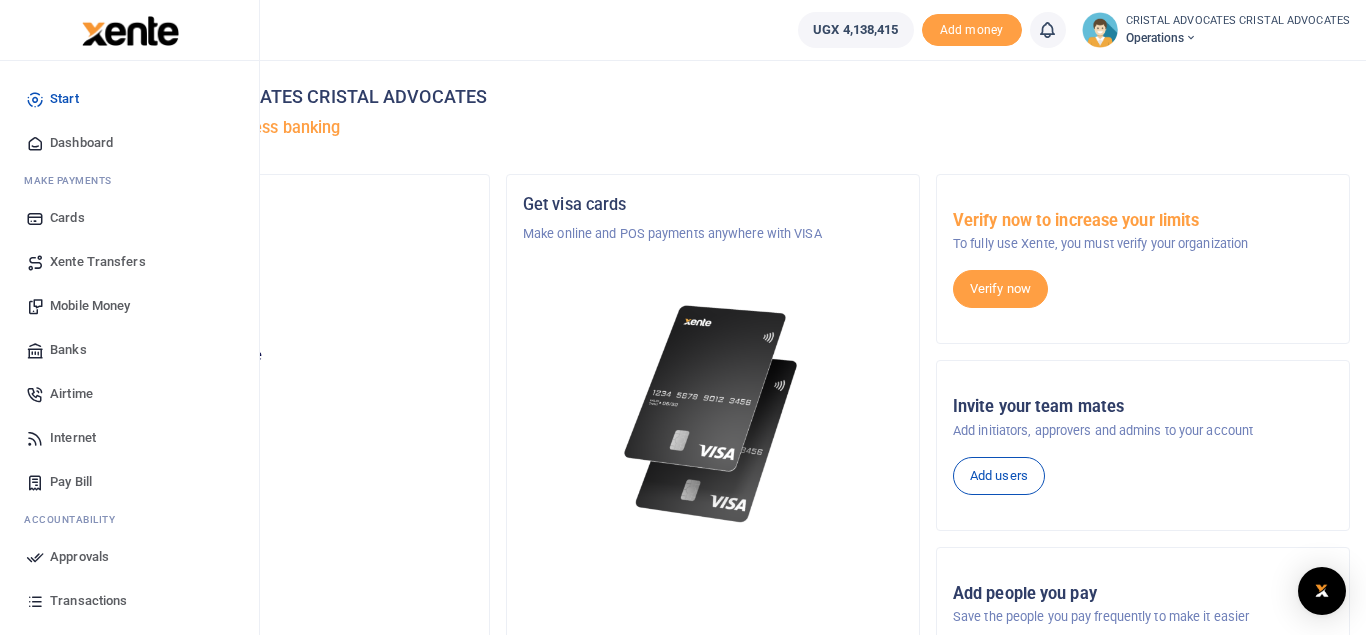 click on "Mobile Money" at bounding box center (90, 306) 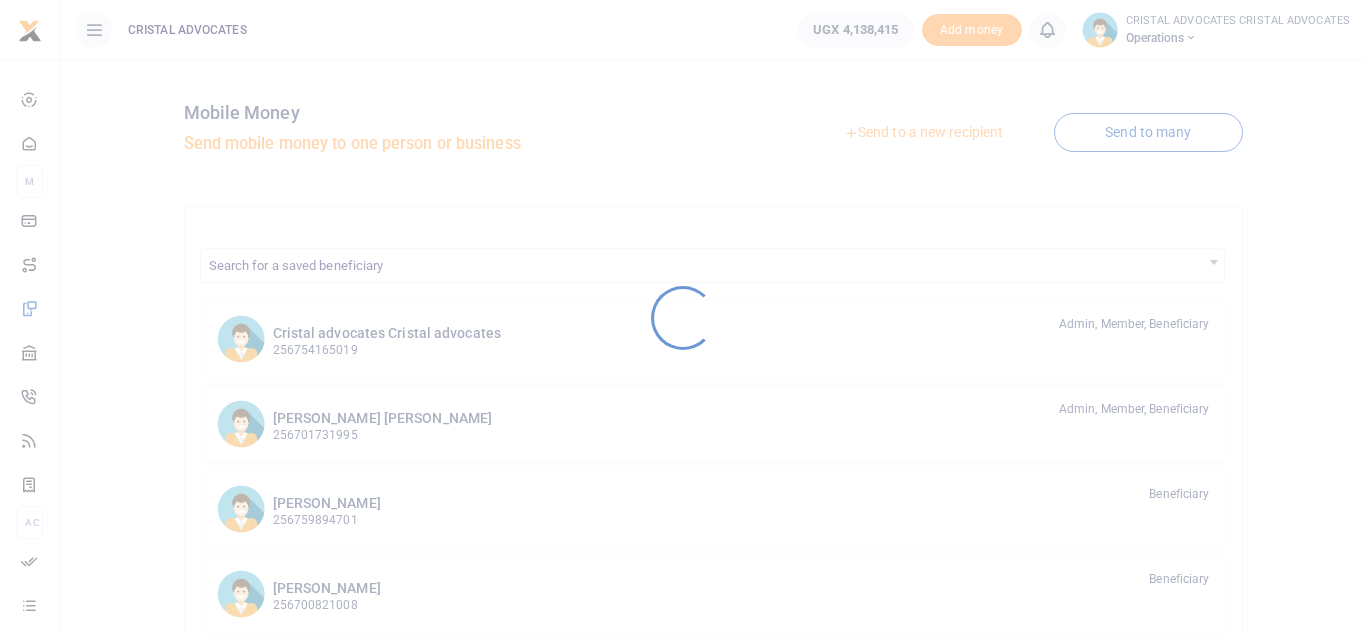 scroll, scrollTop: 0, scrollLeft: 0, axis: both 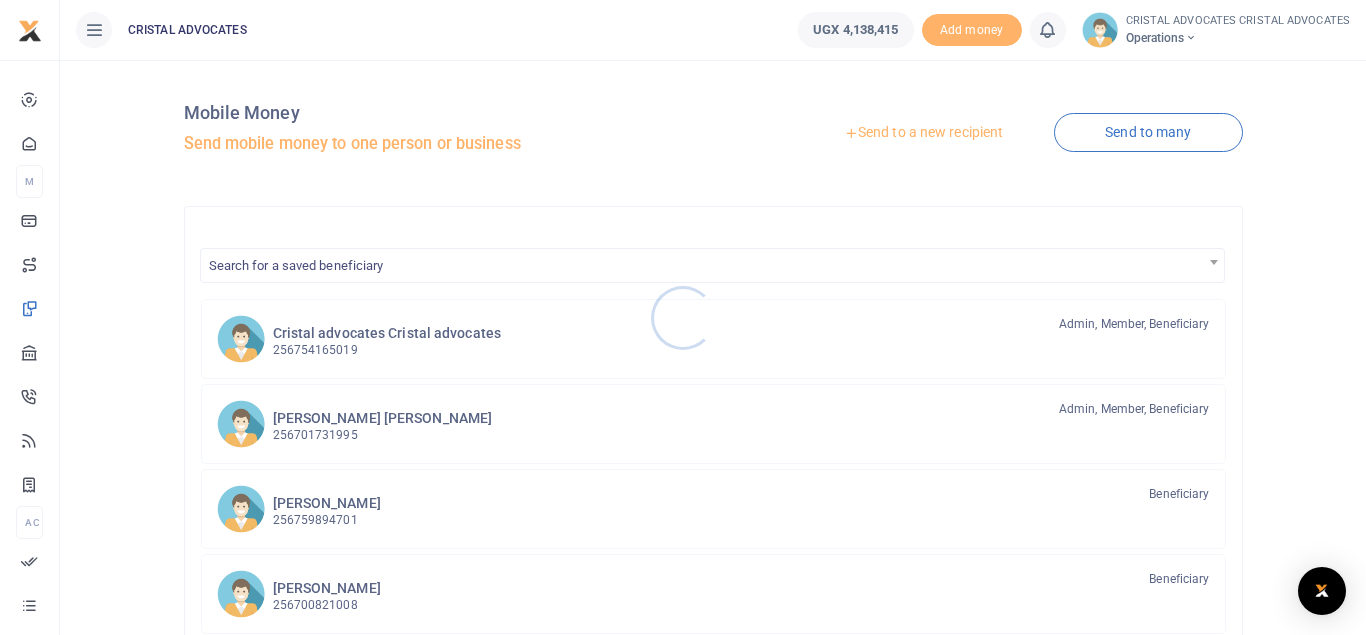 click at bounding box center (683, 317) 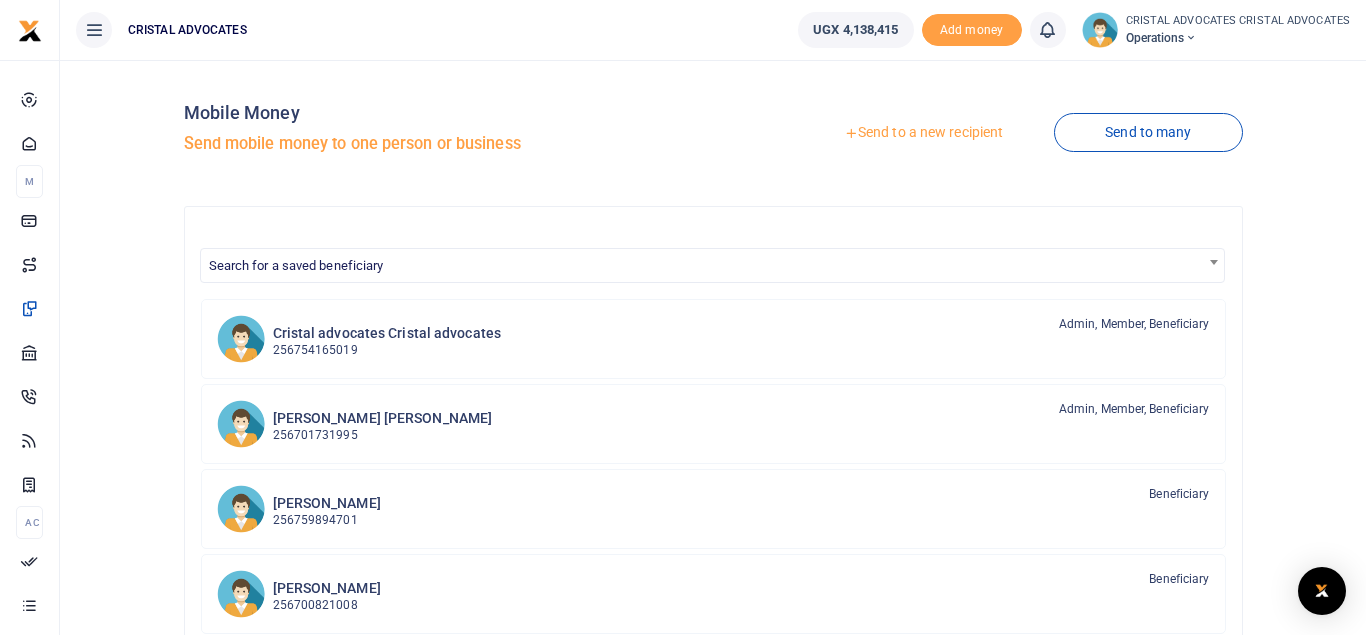 click on "Send to a new recipient" at bounding box center (923, 133) 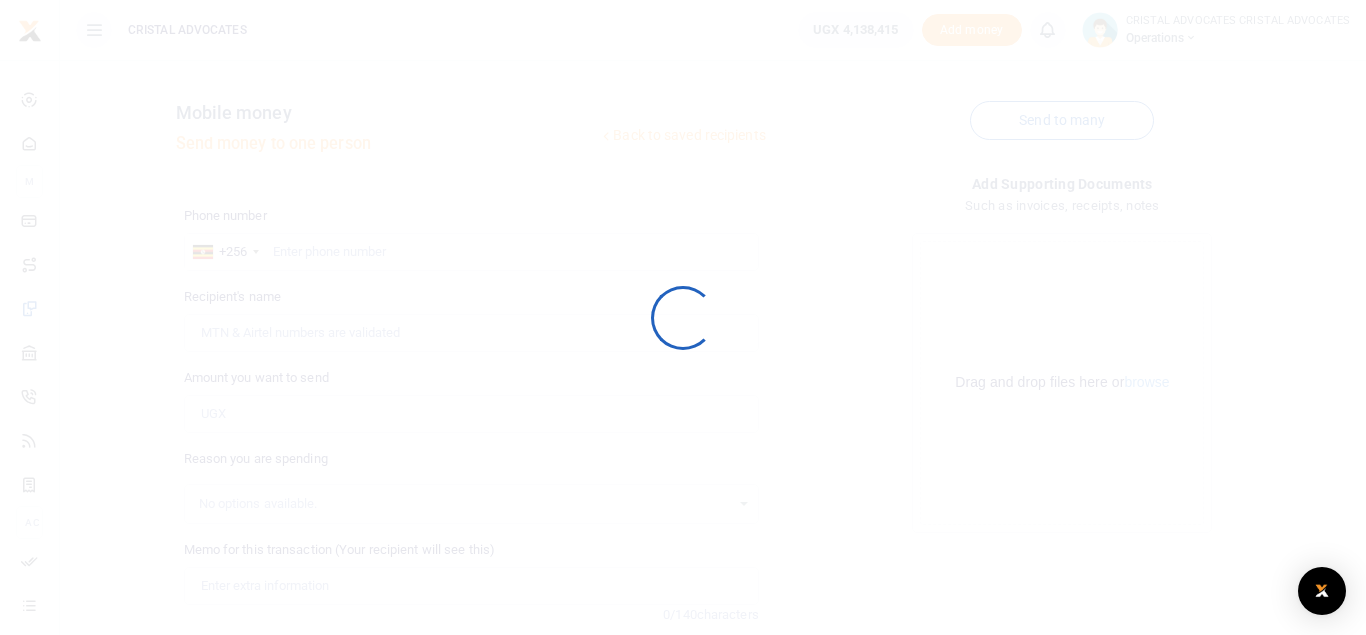 scroll, scrollTop: 0, scrollLeft: 0, axis: both 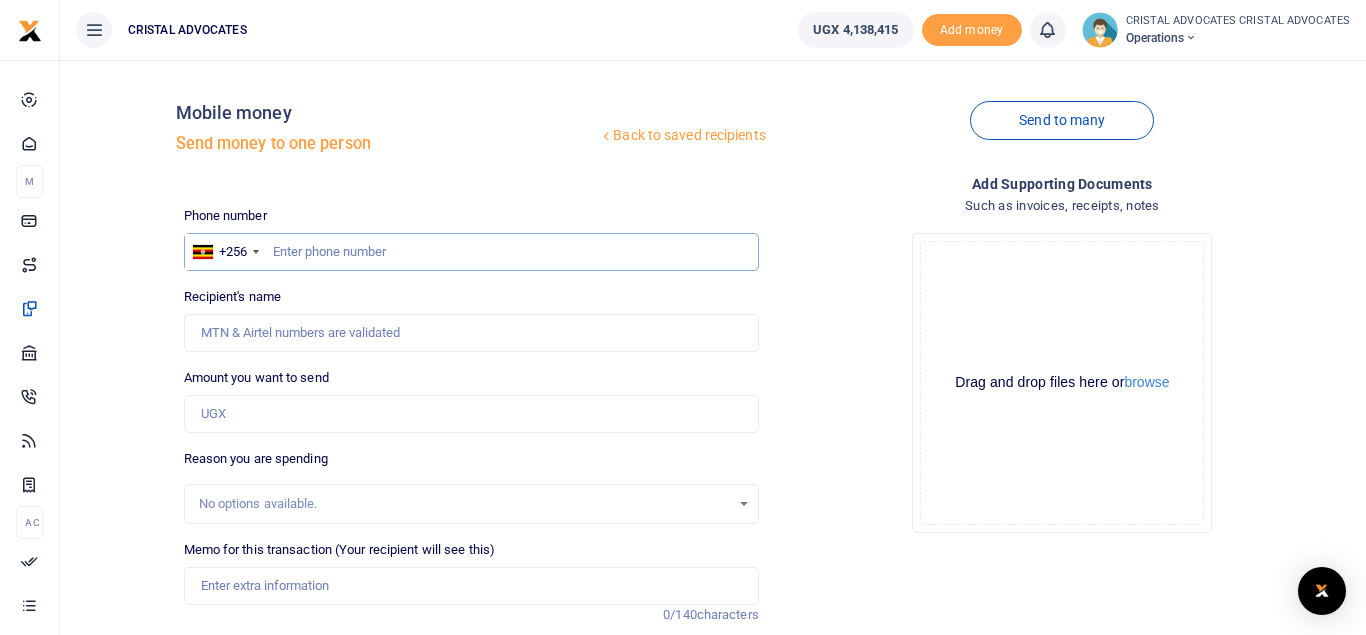 click at bounding box center (471, 252) 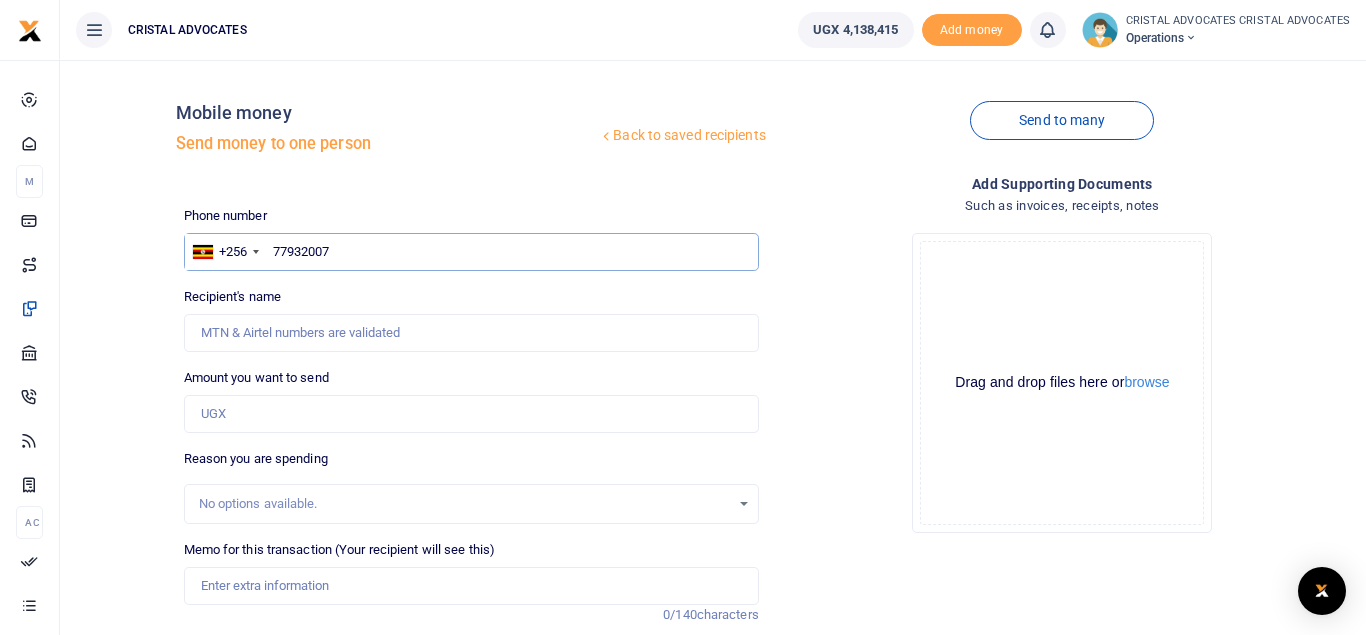type on "779320070" 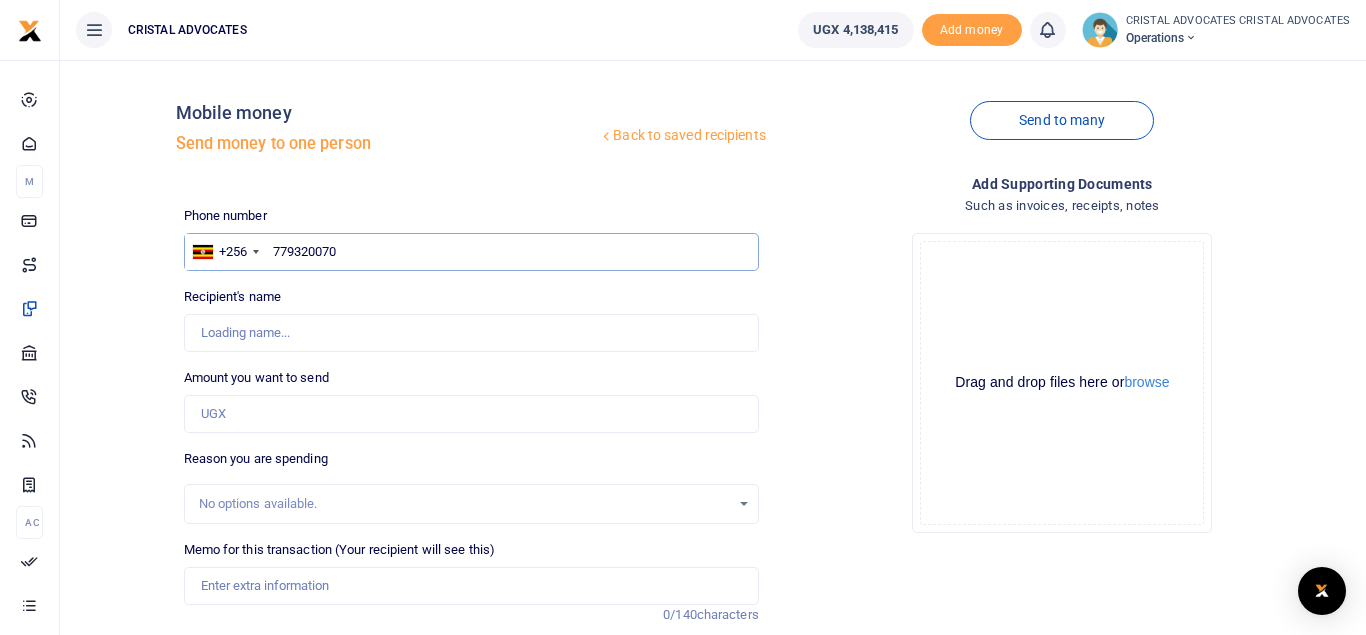type on "Emmanuel Kasamba" 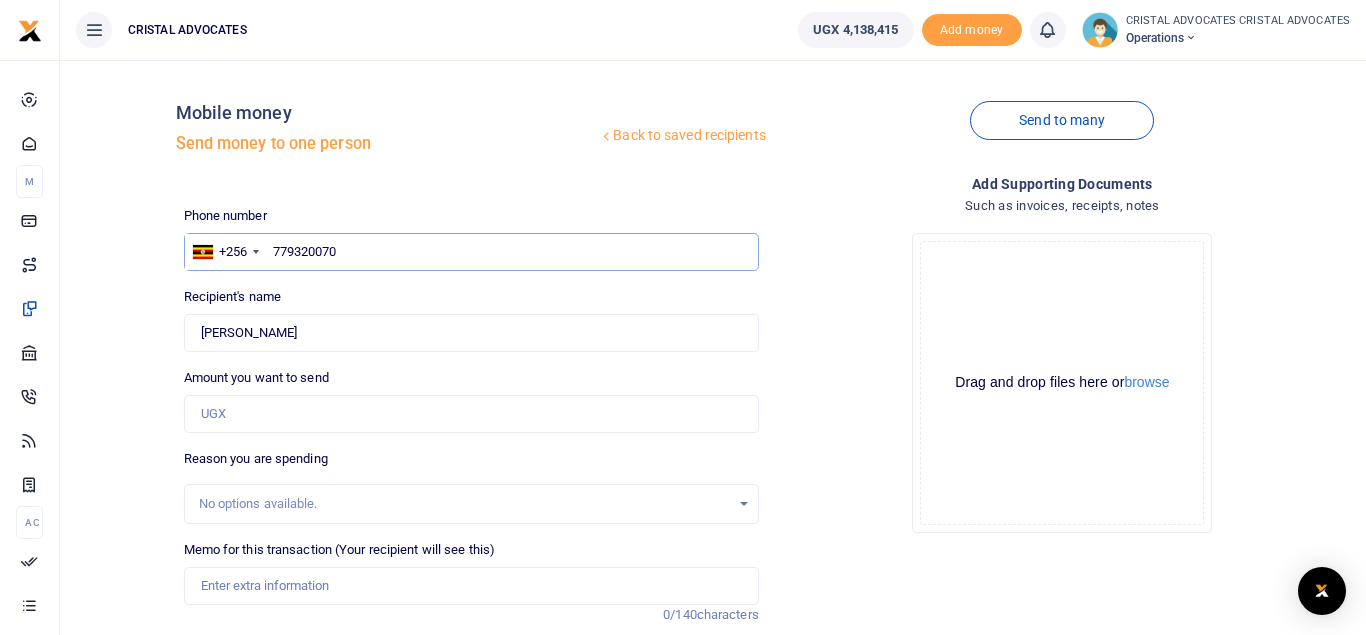 type on "779320070" 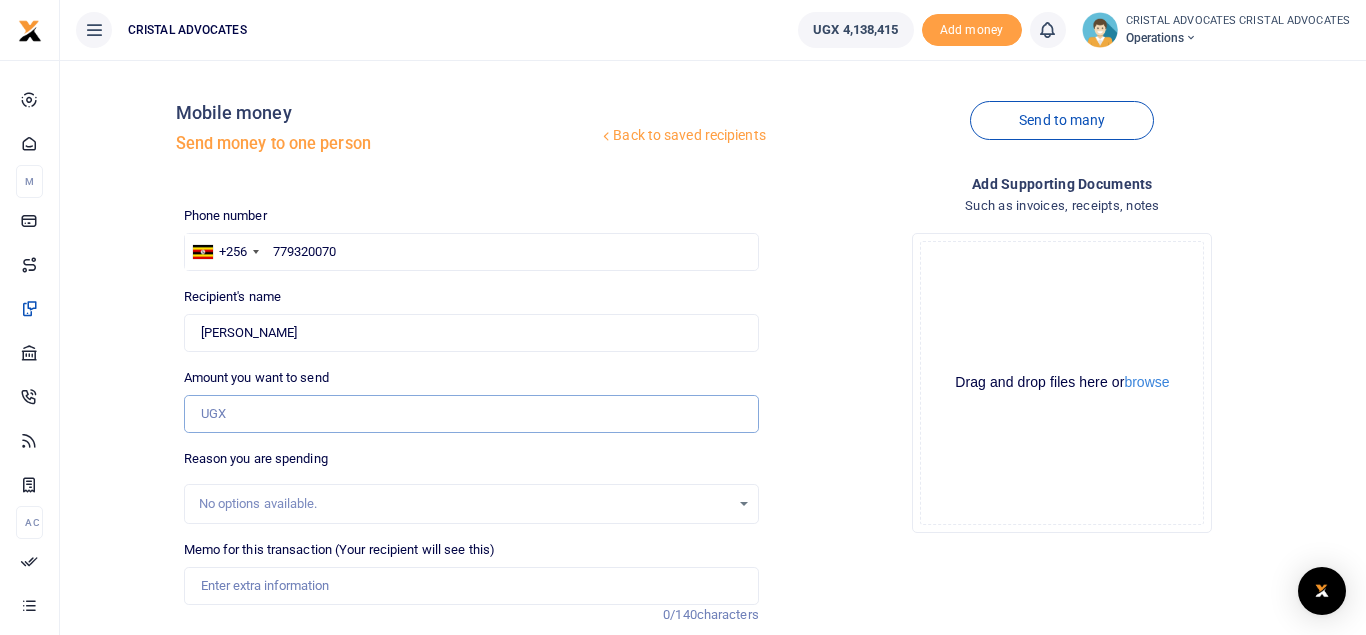 click on "Amount you want to send" at bounding box center (471, 414) 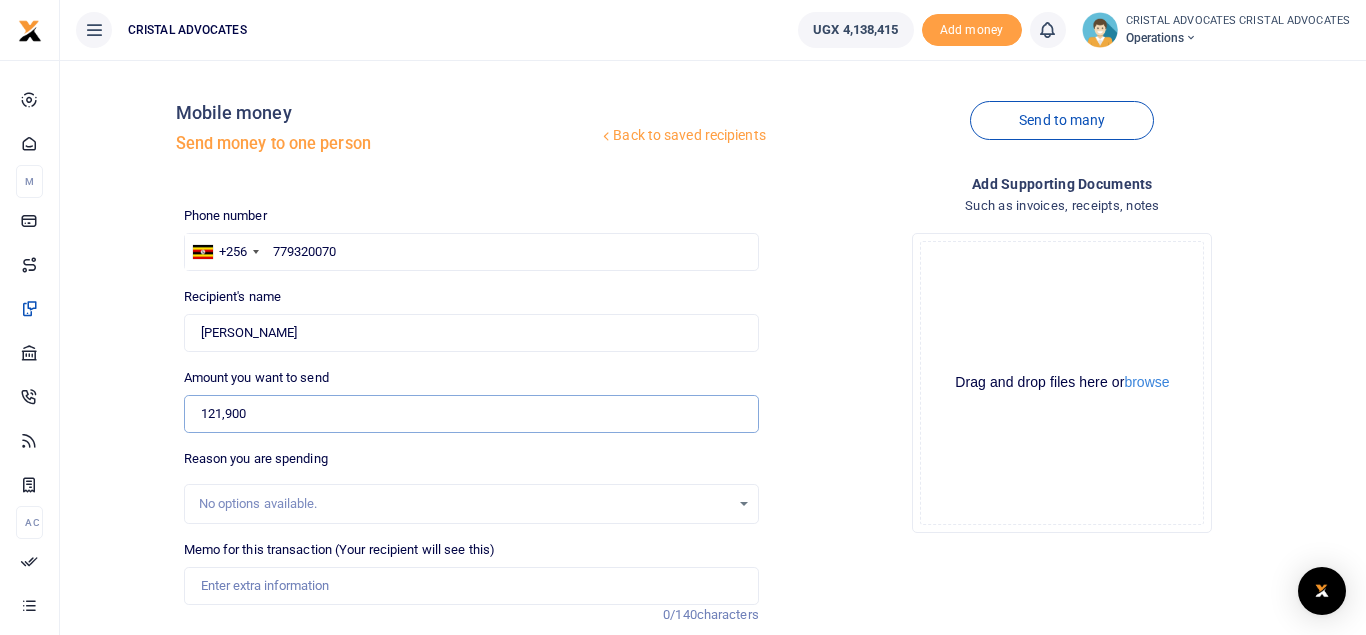 type on "121,900" 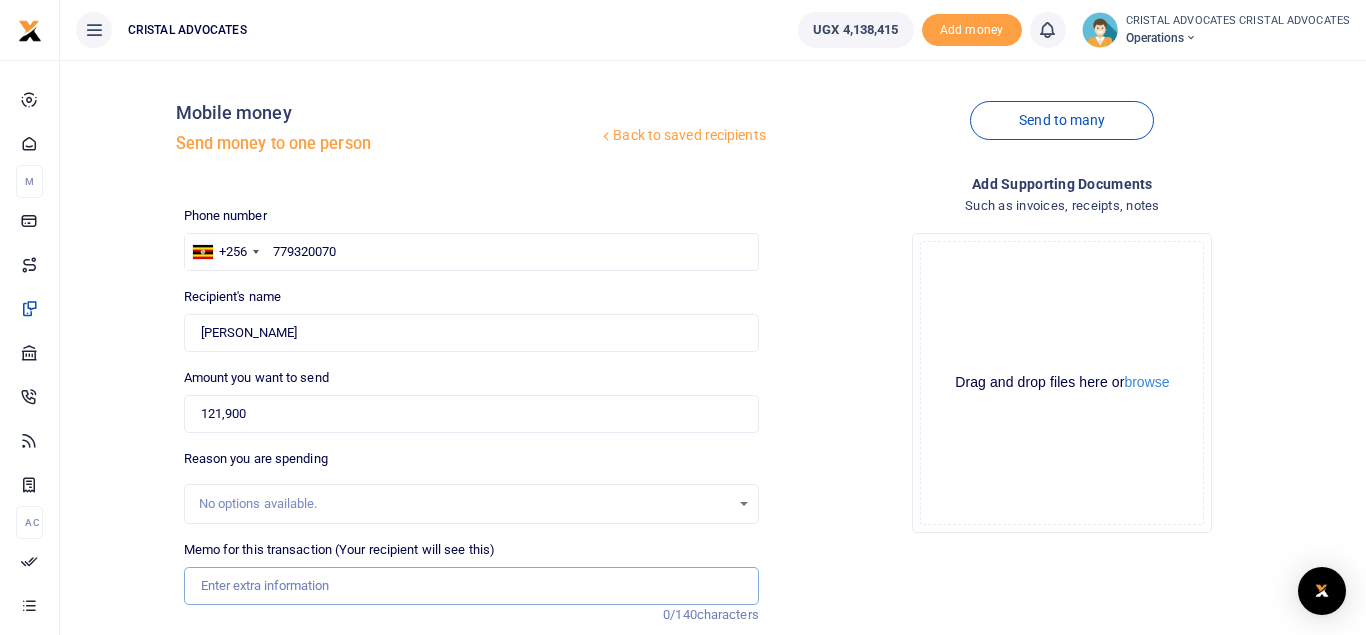 click on "Memo for this transaction (Your recipient will see this)" at bounding box center (471, 586) 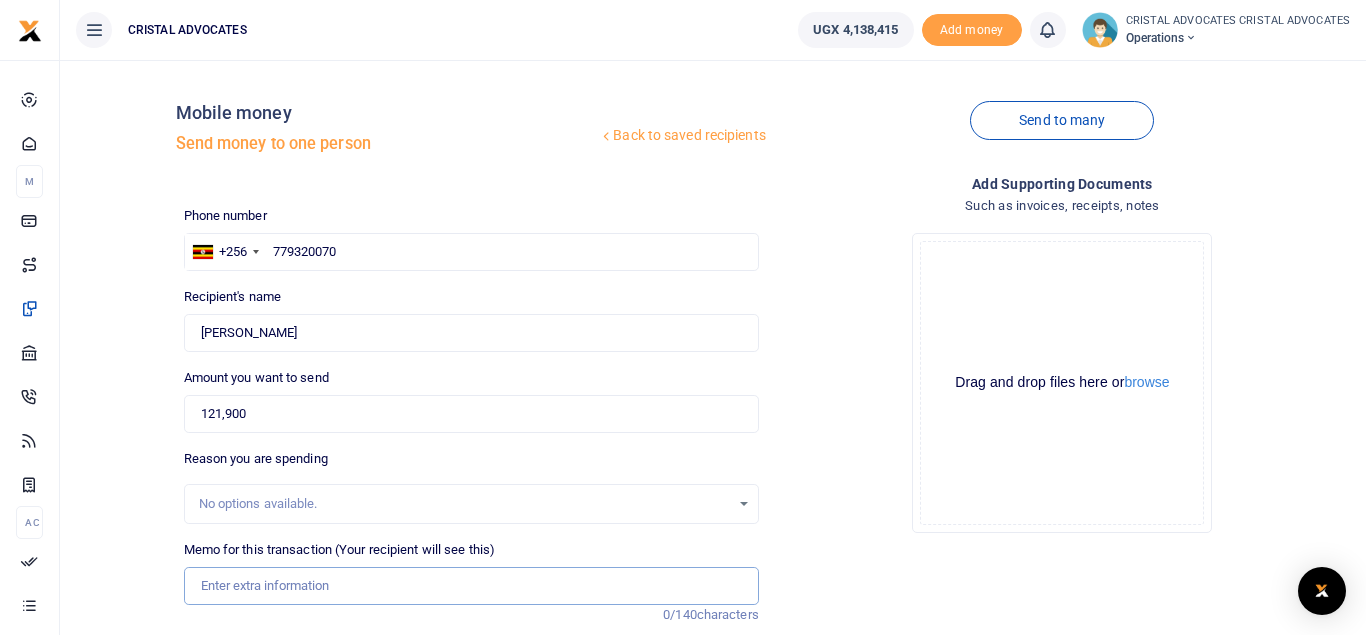 paste on "Change of Co. Email and Phone number, Search and Certification of Annual Returns" 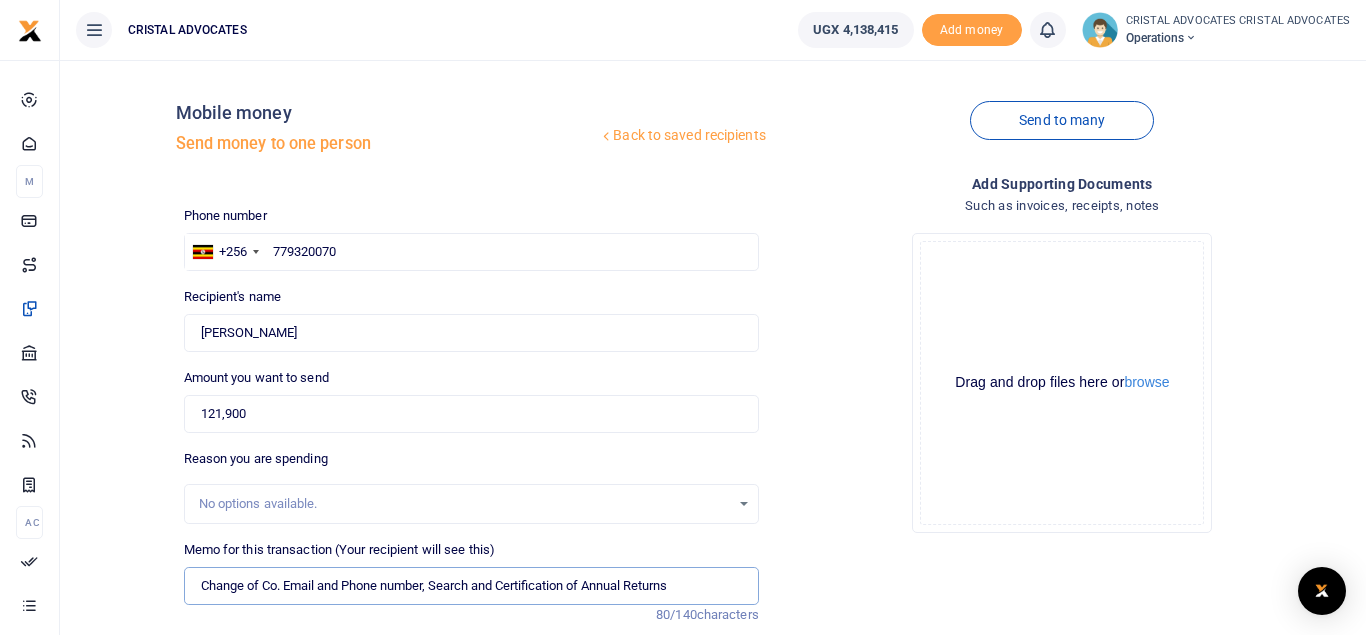 click on "Change of Co. Email and Phone number, Search and Certification of Annual Returns" at bounding box center (471, 586) 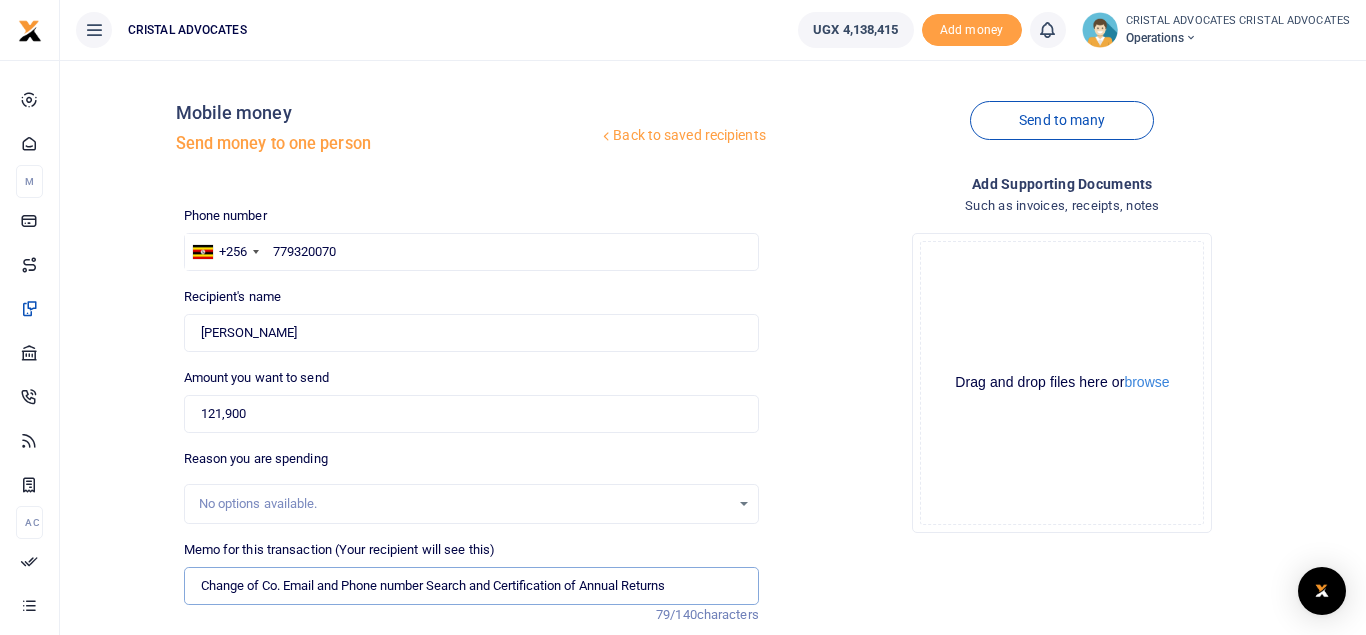 click on "Change of Co. Email and Phone number Search and Certification of Annual Returns" at bounding box center [471, 586] 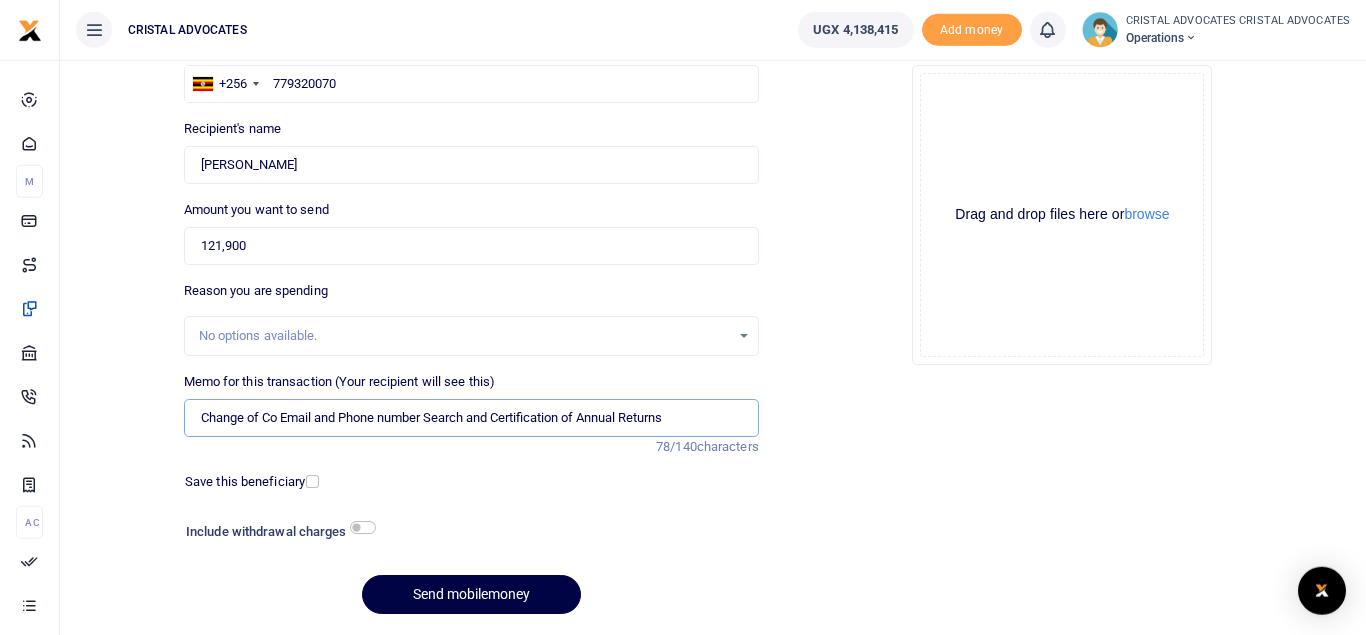 scroll, scrollTop: 170, scrollLeft: 0, axis: vertical 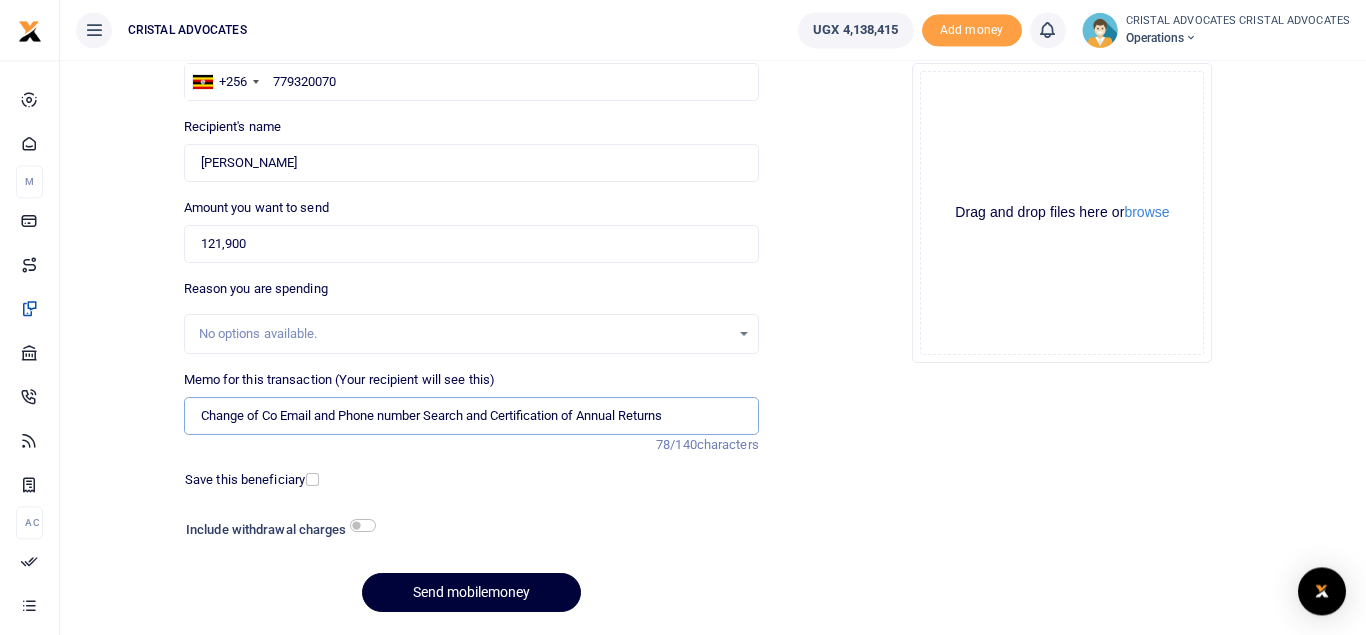 type on "Change of Co Email and Phone number Search and Certification of Annual Returns" 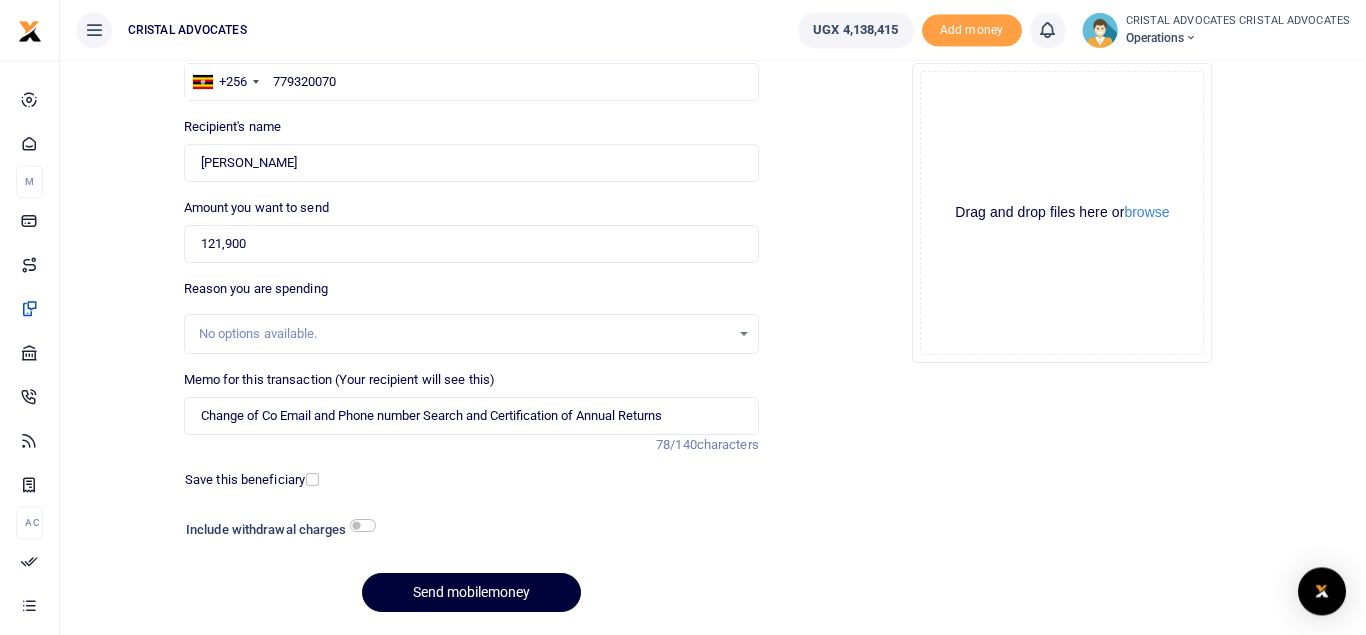 click on "Send mobilemoney" at bounding box center (471, 592) 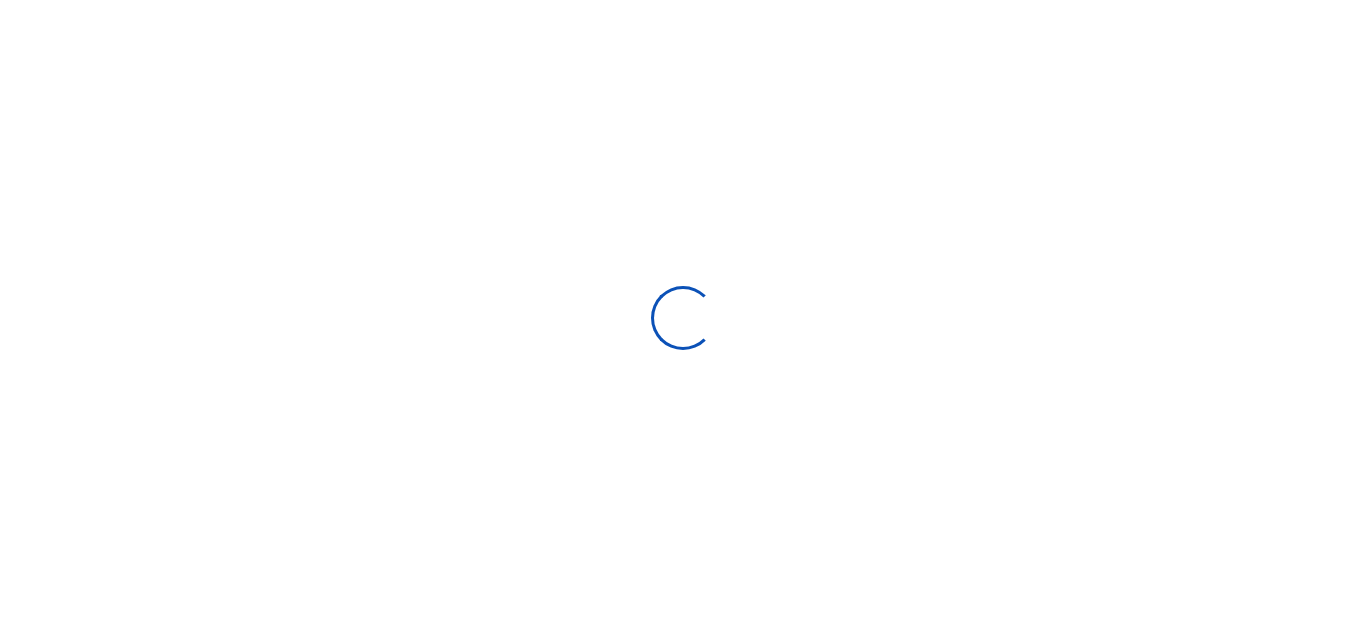 scroll, scrollTop: 0, scrollLeft: 0, axis: both 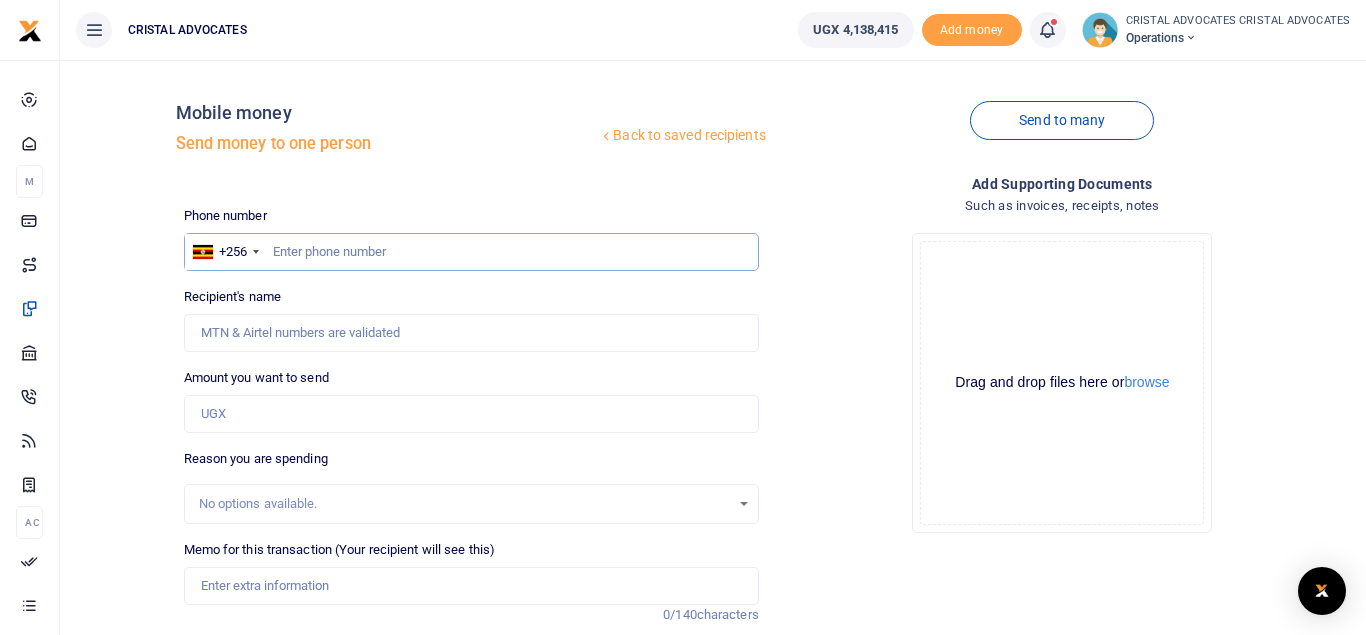 click at bounding box center (471, 252) 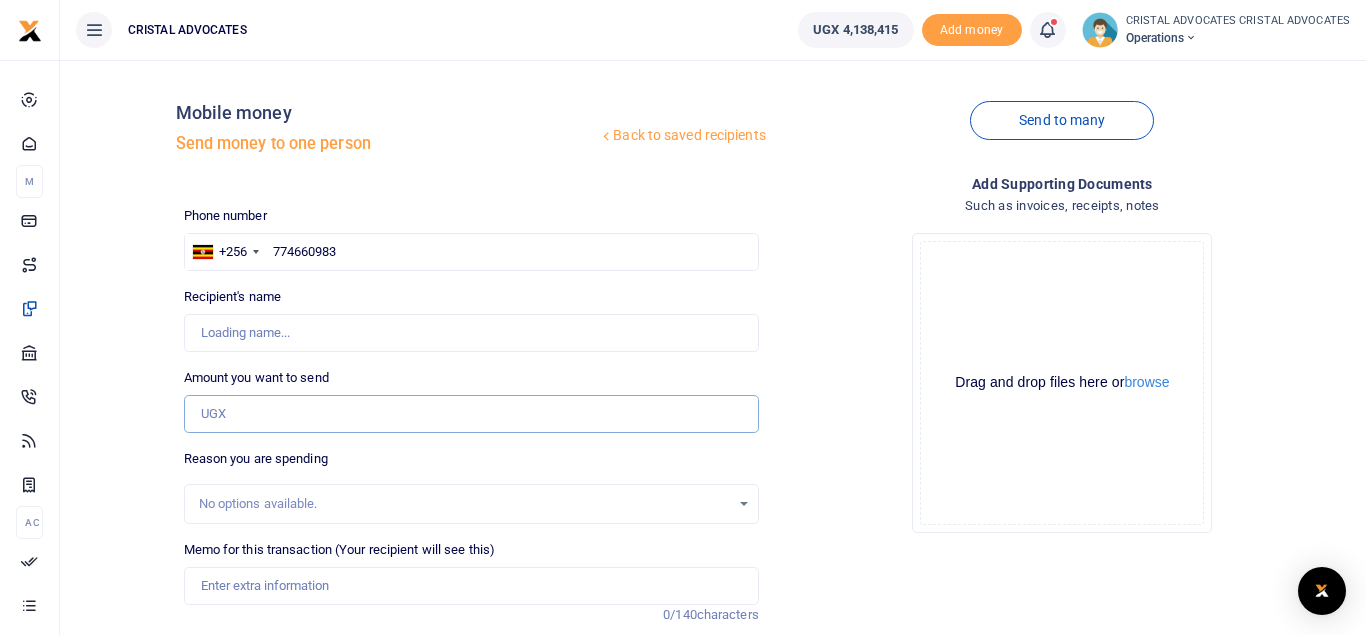 click on "Amount you want to send" at bounding box center [471, 414] 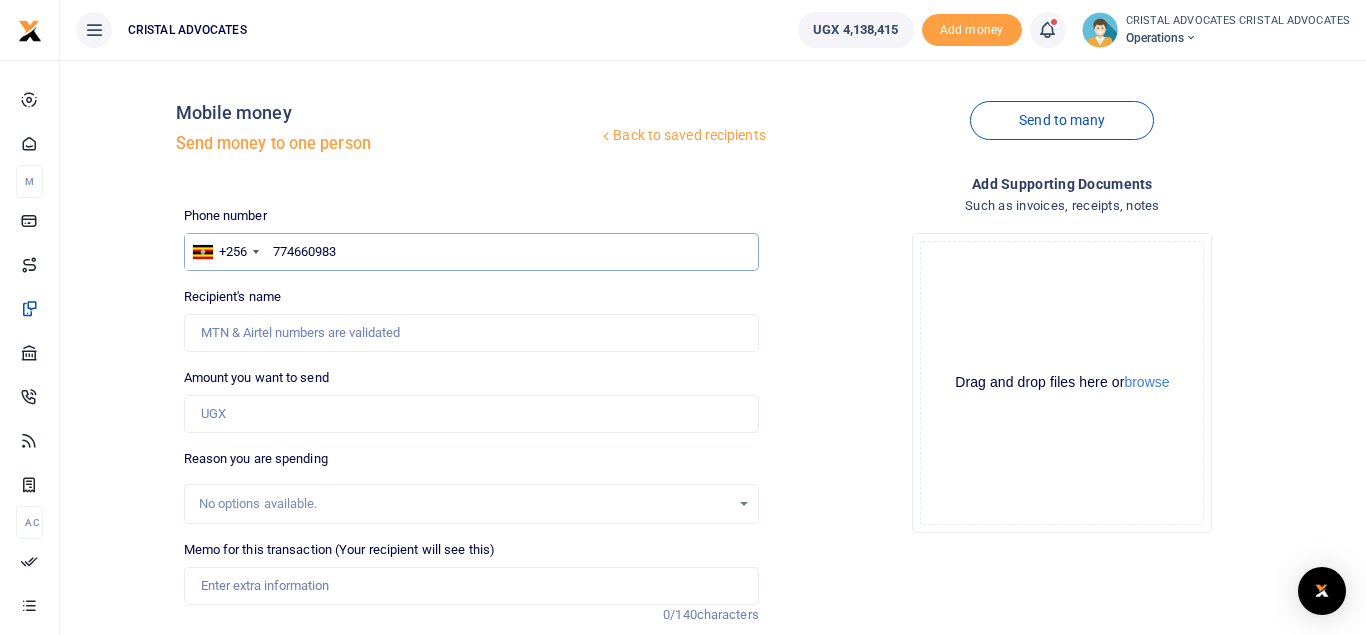 click on "774660983" at bounding box center (471, 252) 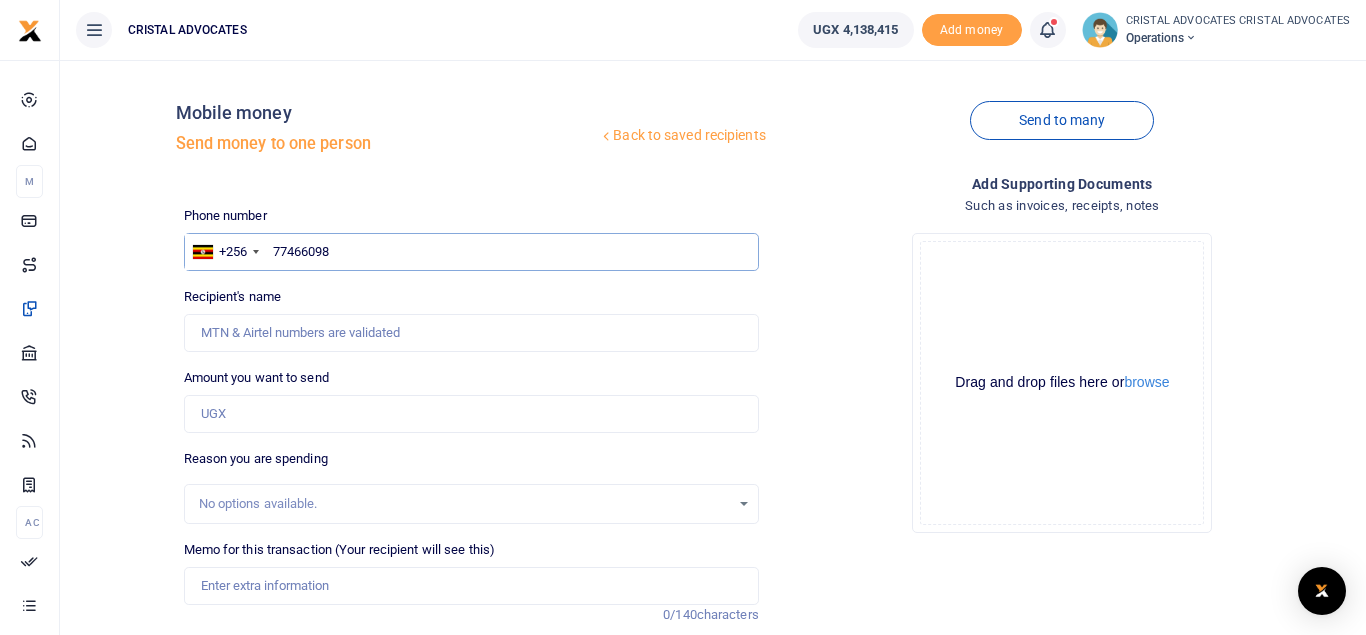 type on "774660983" 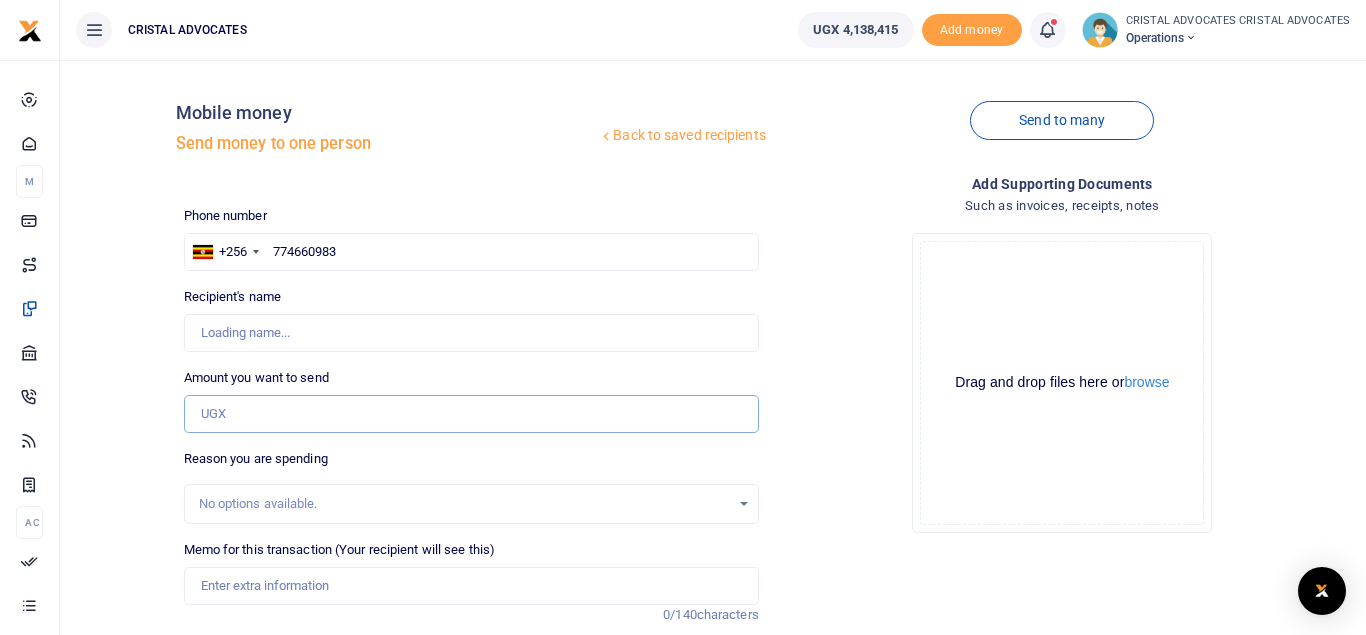 click on "Amount you want to send" at bounding box center (471, 414) 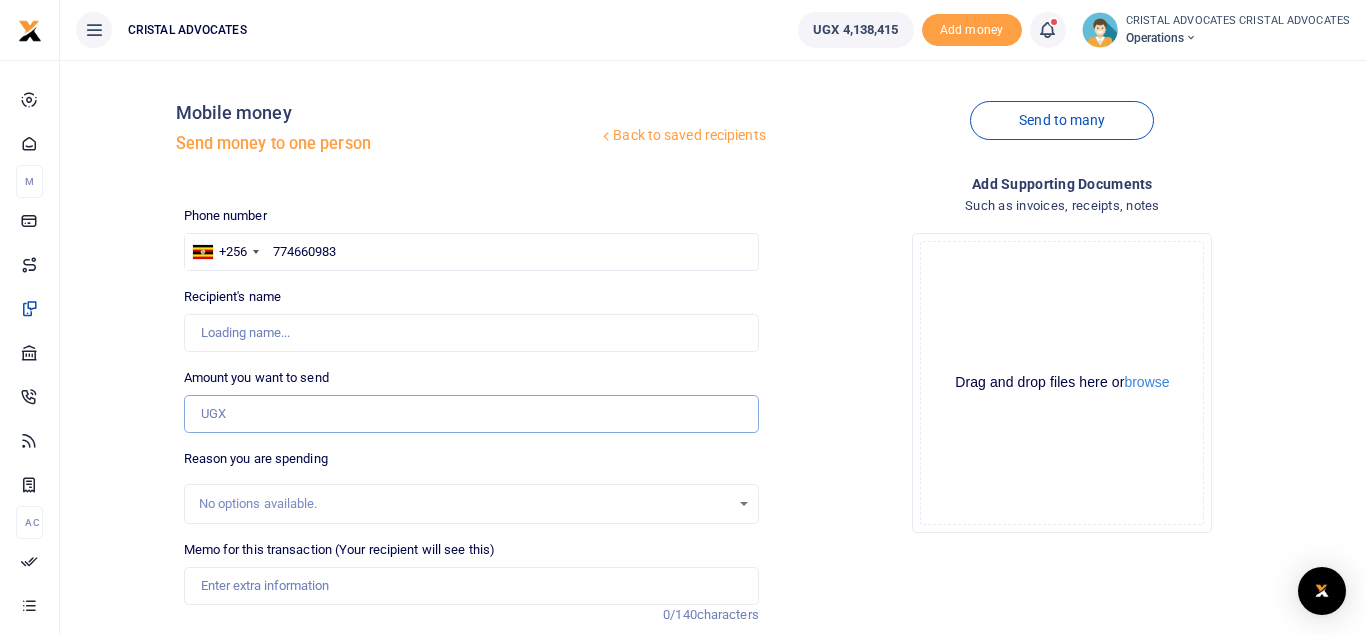type on "Habert Urayeneza" 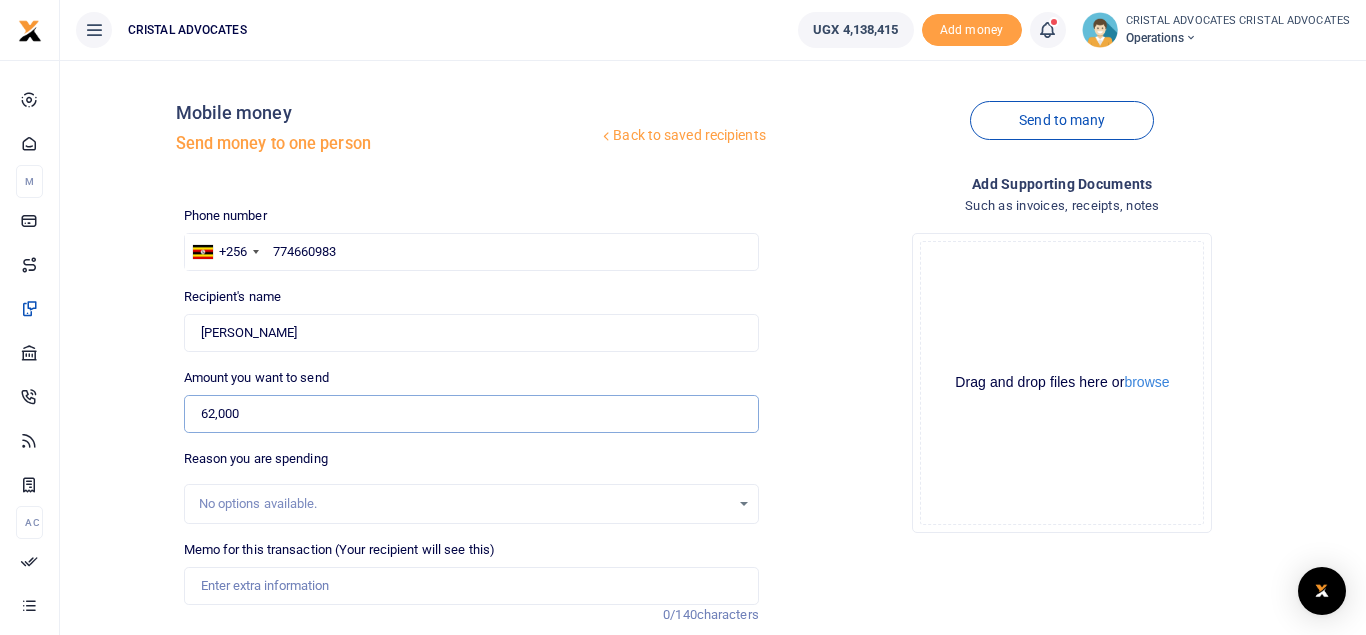 type on "62,000" 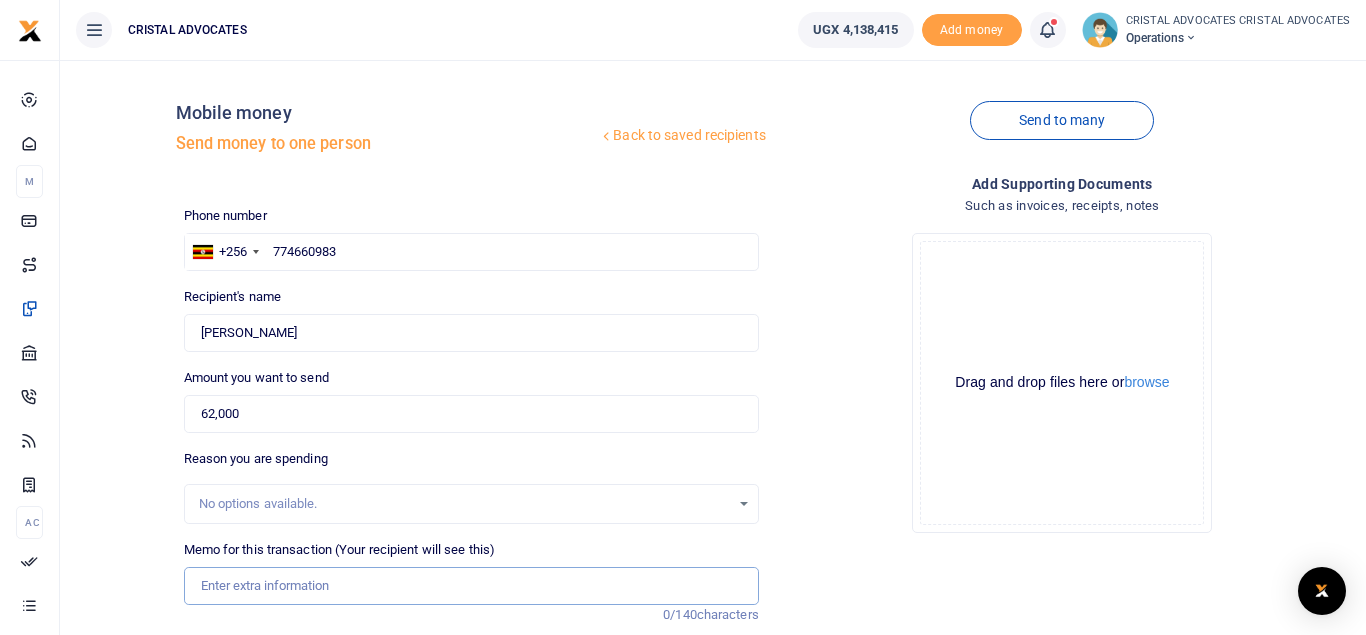 click on "Memo for this transaction (Your recipient will see this)" at bounding box center (471, 586) 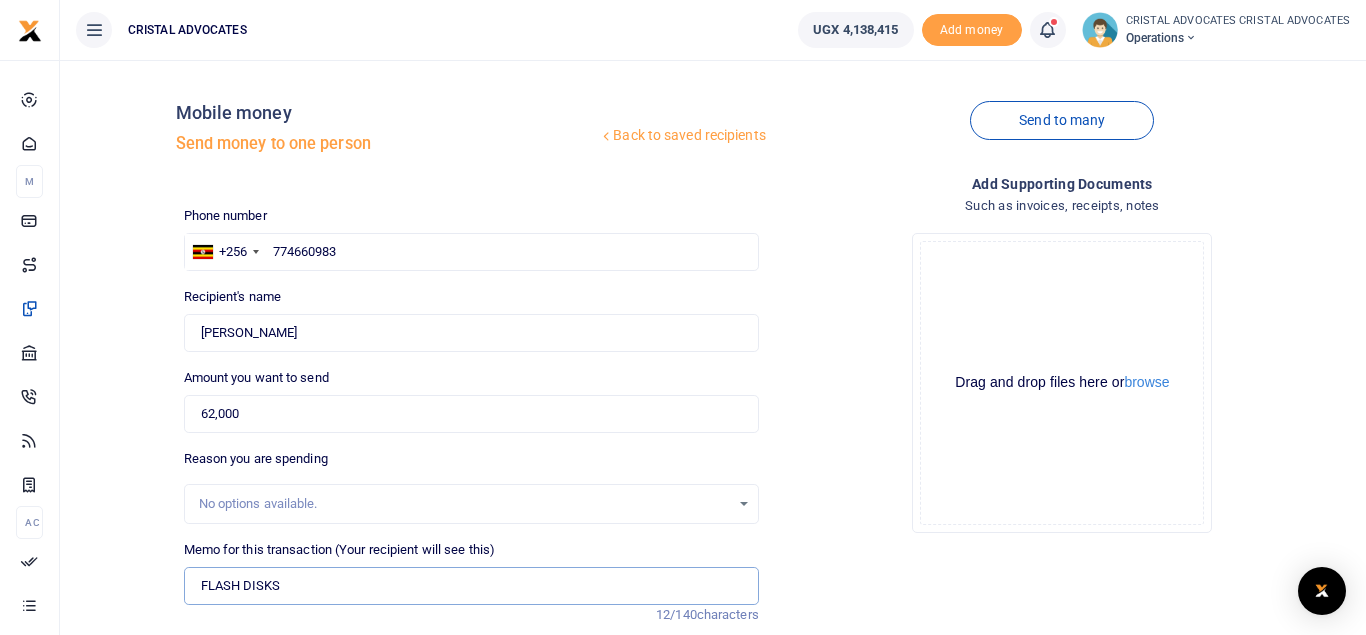 click on "FLASH DISKS" at bounding box center [471, 586] 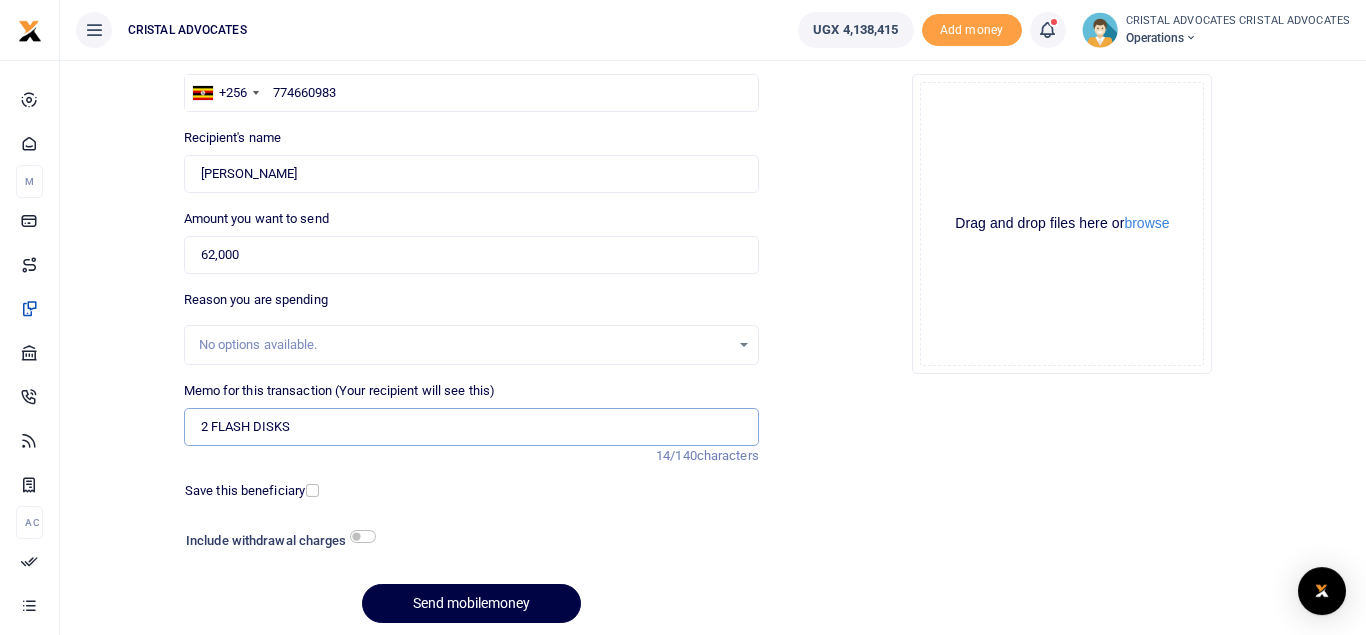 scroll, scrollTop: 160, scrollLeft: 0, axis: vertical 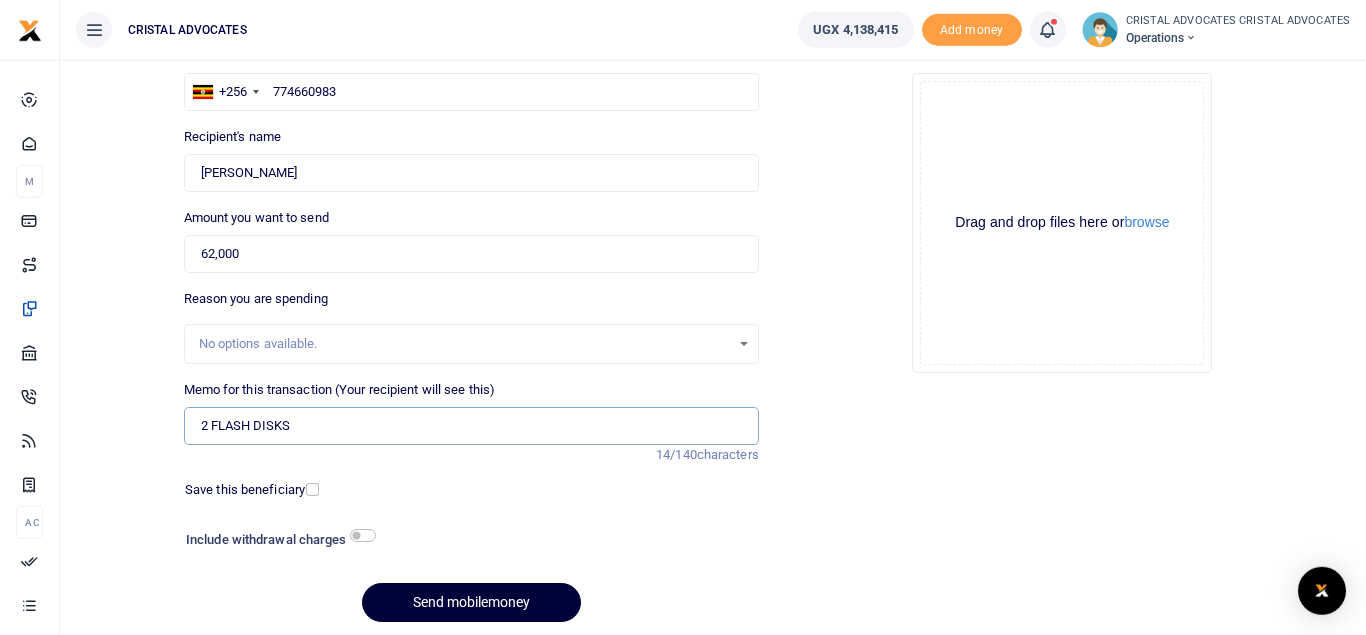 type on "2 FLASH DISKS" 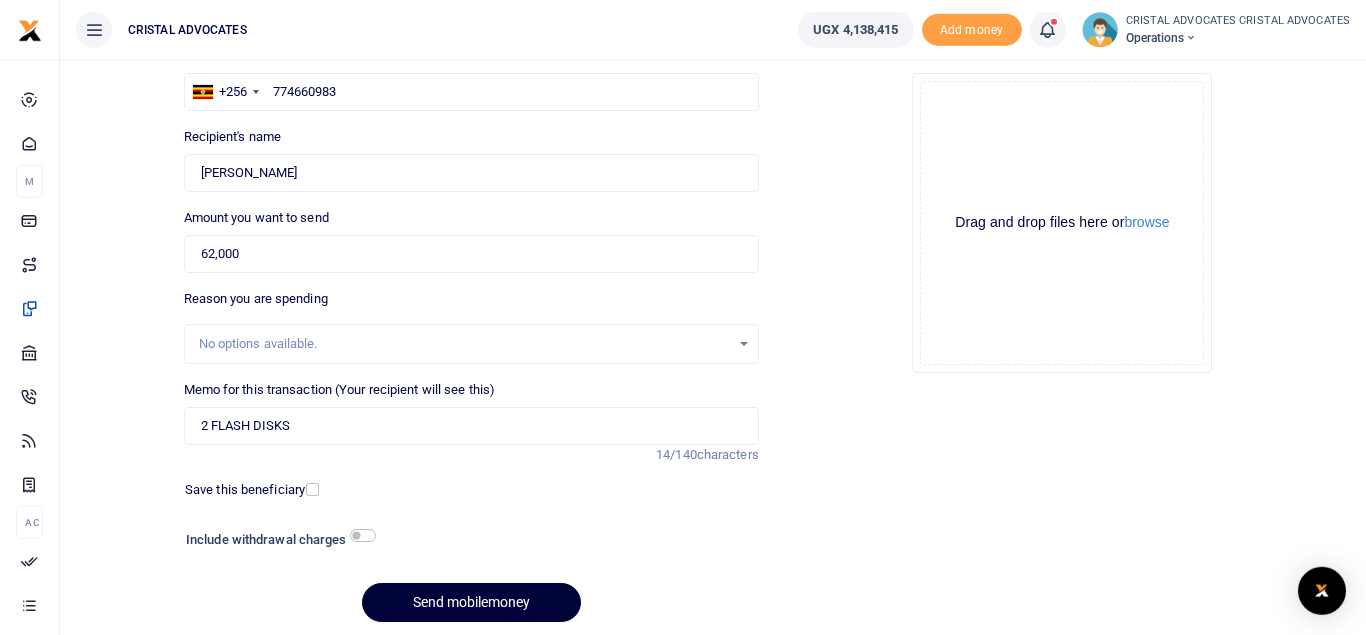 click on "Send mobilemoney" at bounding box center [471, 602] 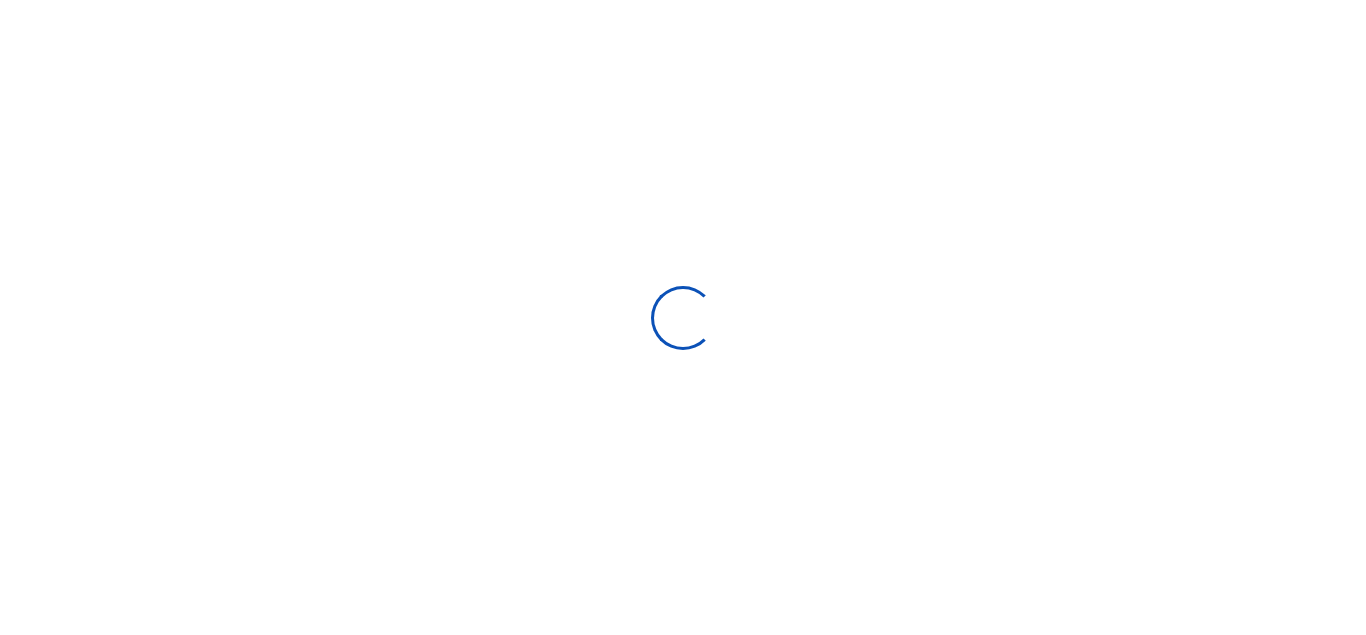 scroll, scrollTop: 0, scrollLeft: 0, axis: both 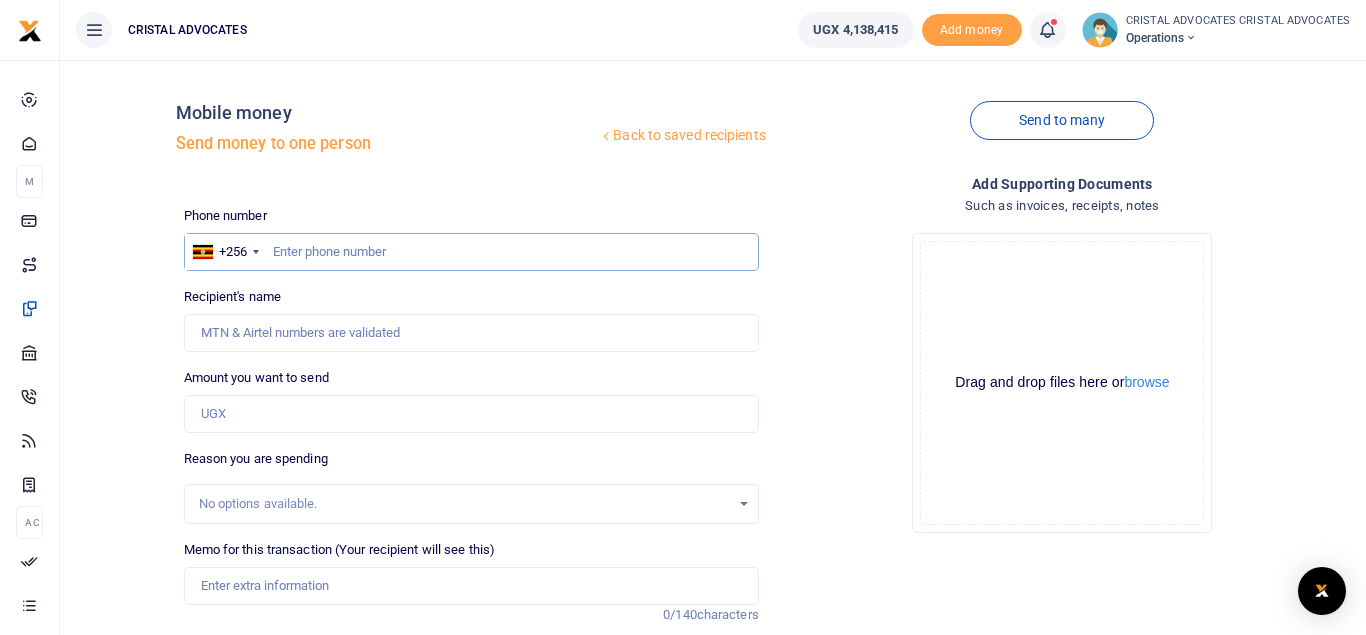 click at bounding box center [471, 252] 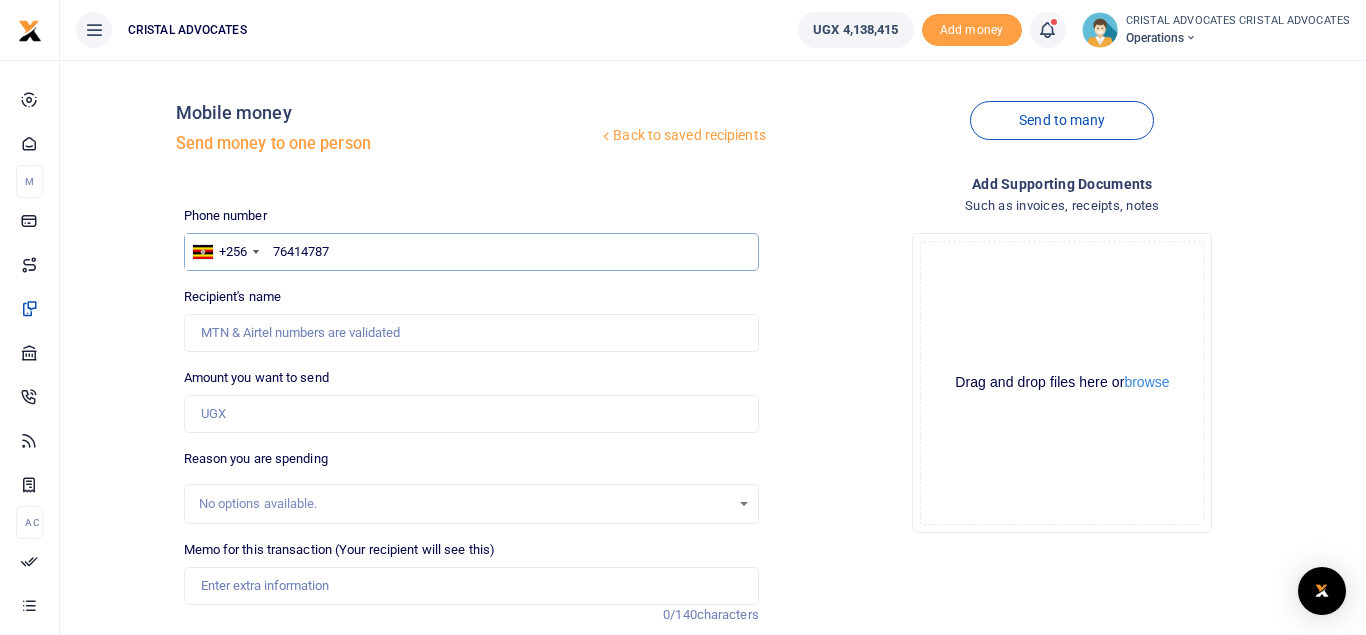 type on "764147871" 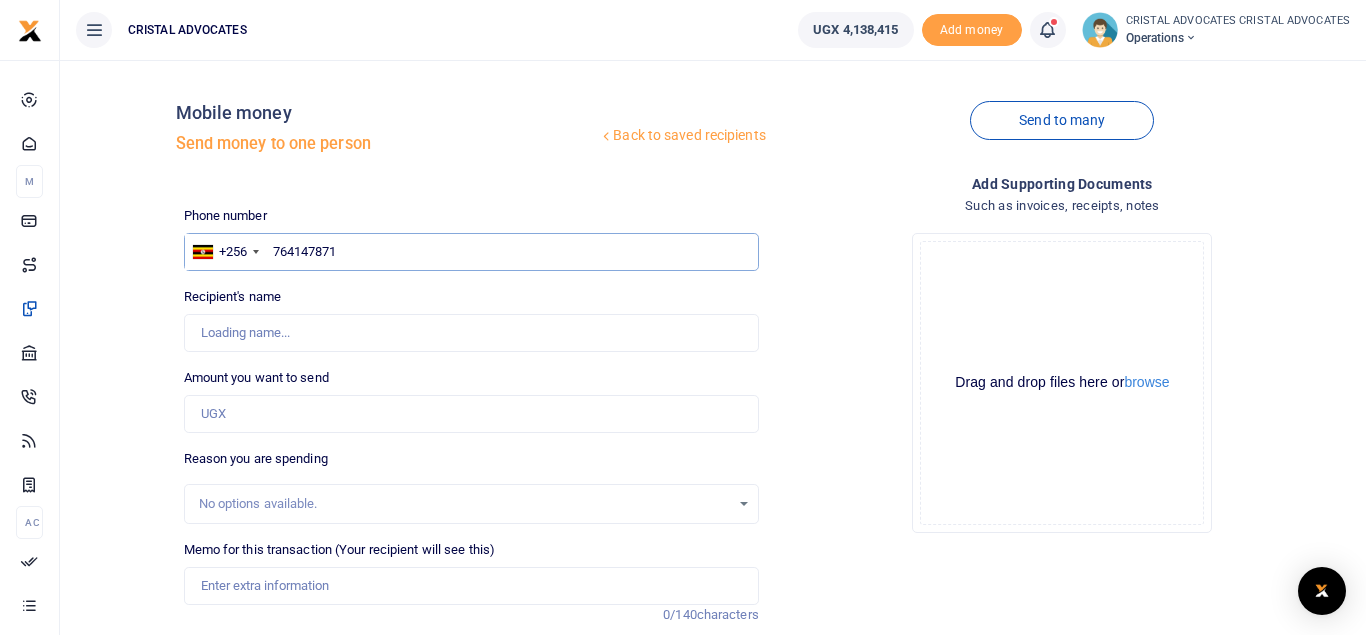 type on "Janet Mukabaliisa" 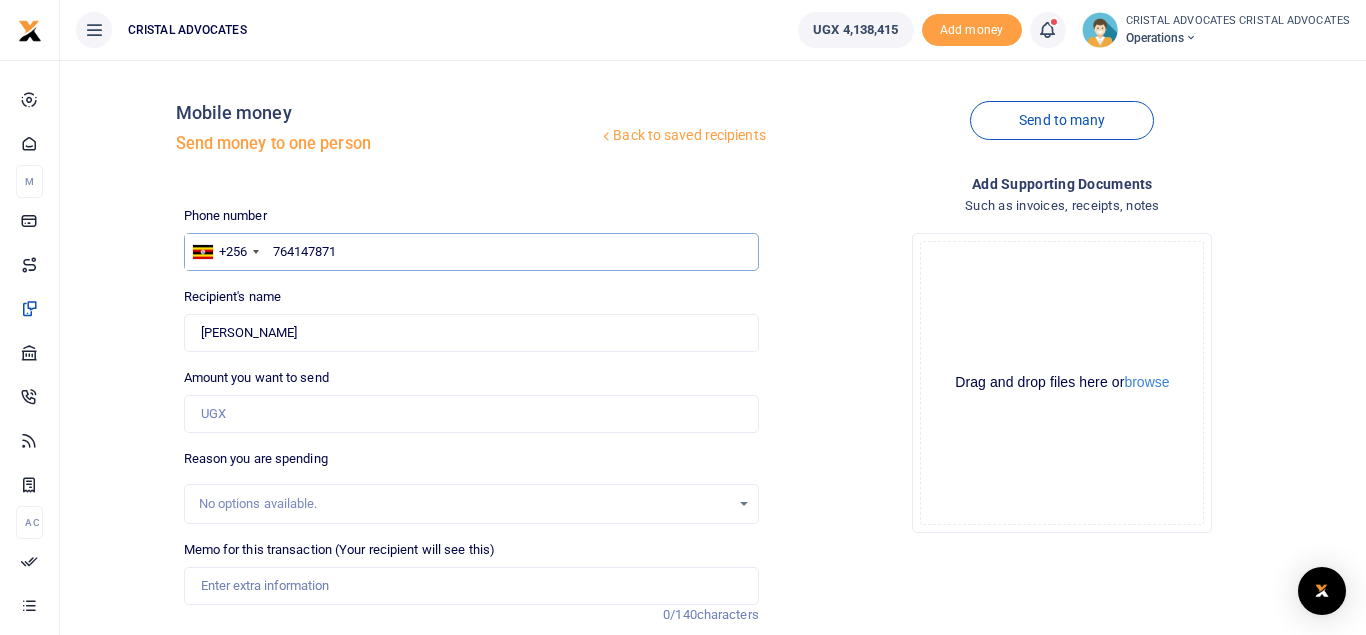 type on "764147871" 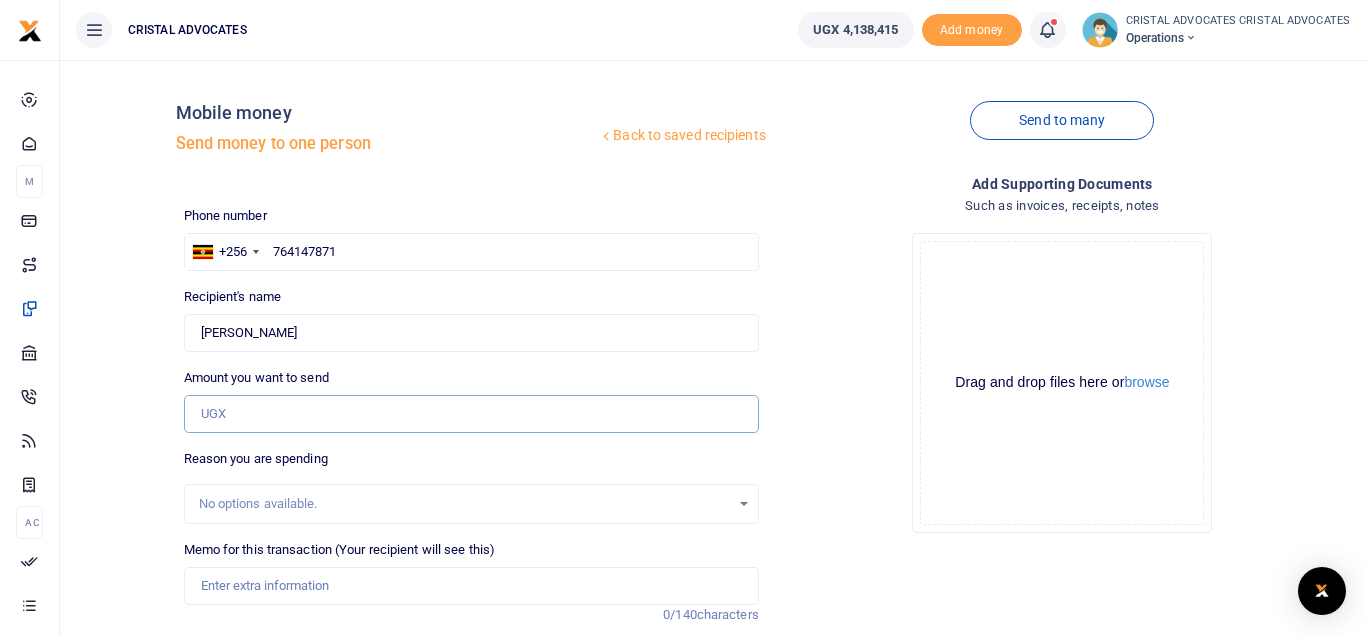 click on "Amount you want to send" at bounding box center (471, 414) 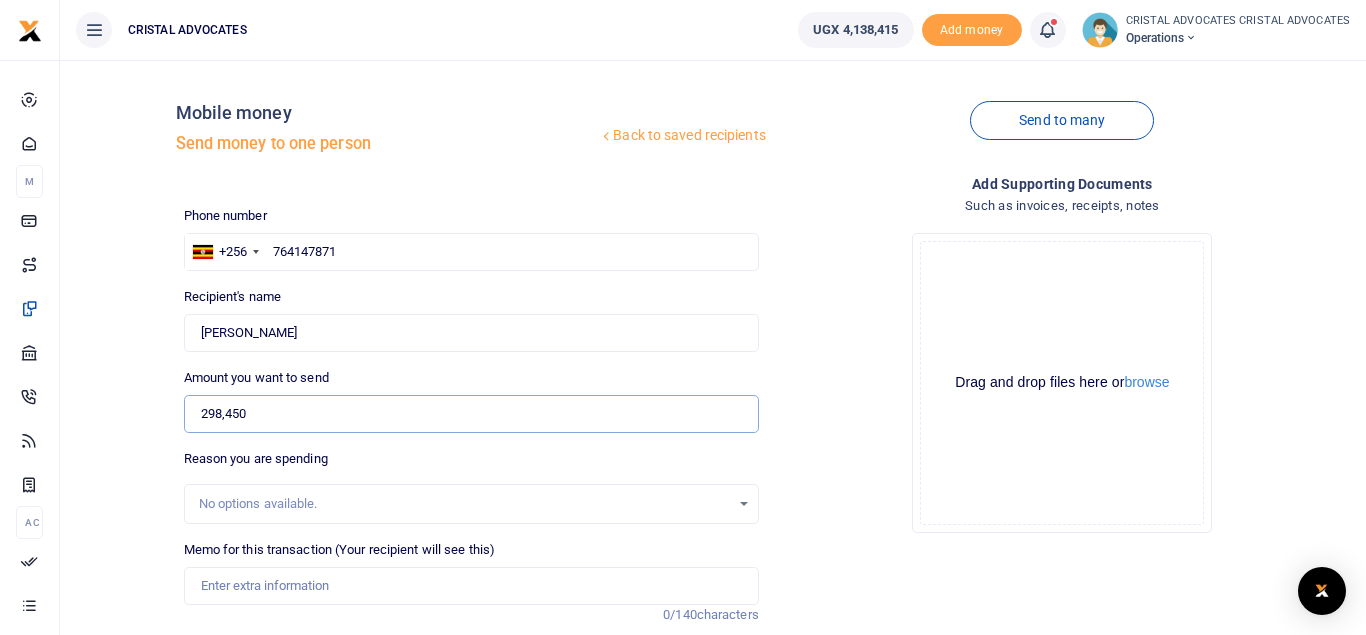 type on "298,450" 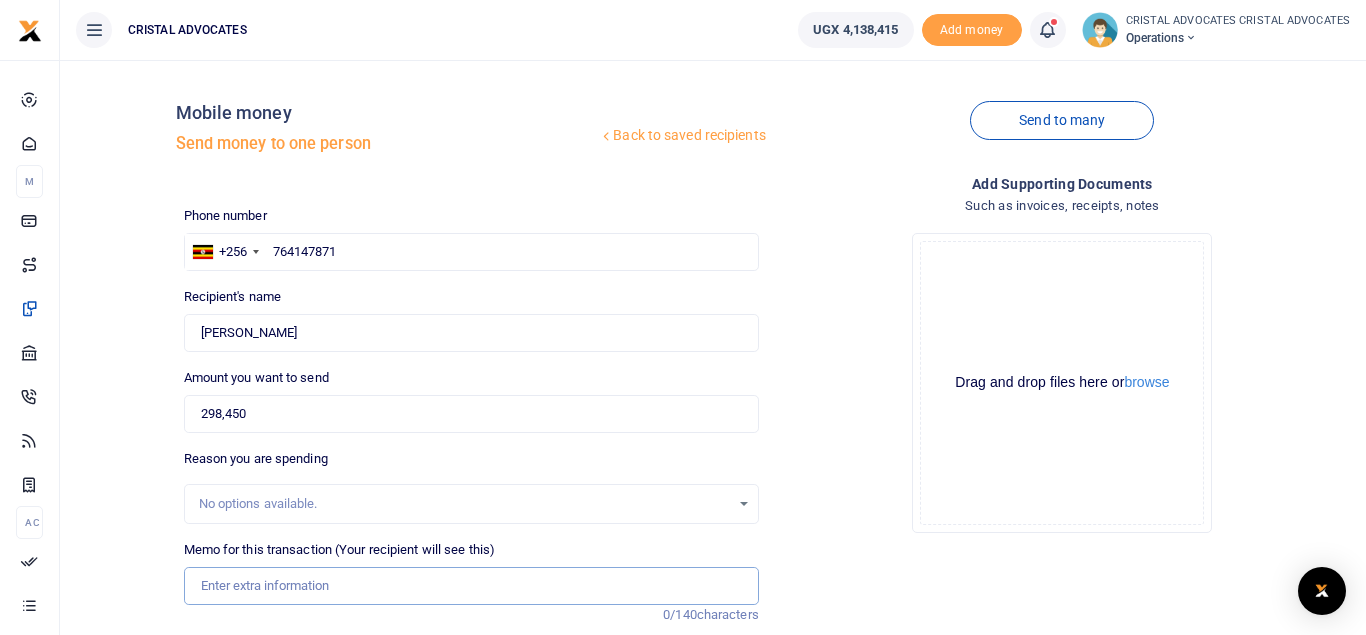 click on "Memo for this transaction (Your recipient will see this)" at bounding box center (471, 586) 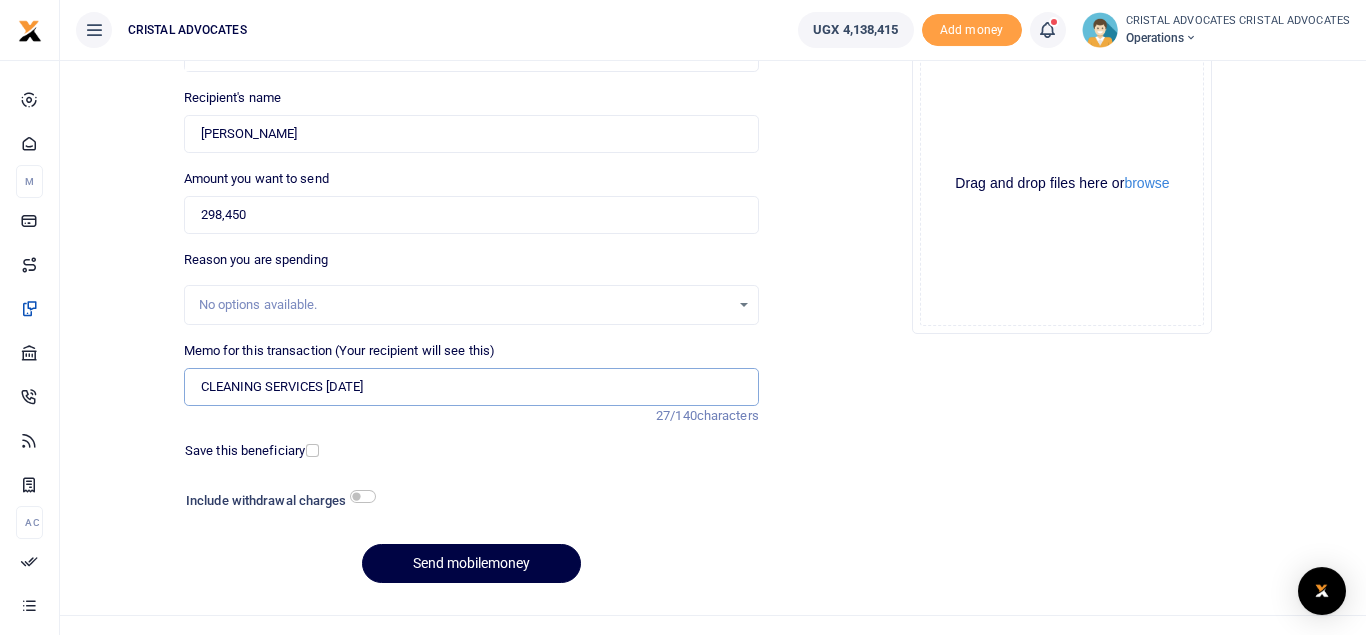 scroll, scrollTop: 200, scrollLeft: 0, axis: vertical 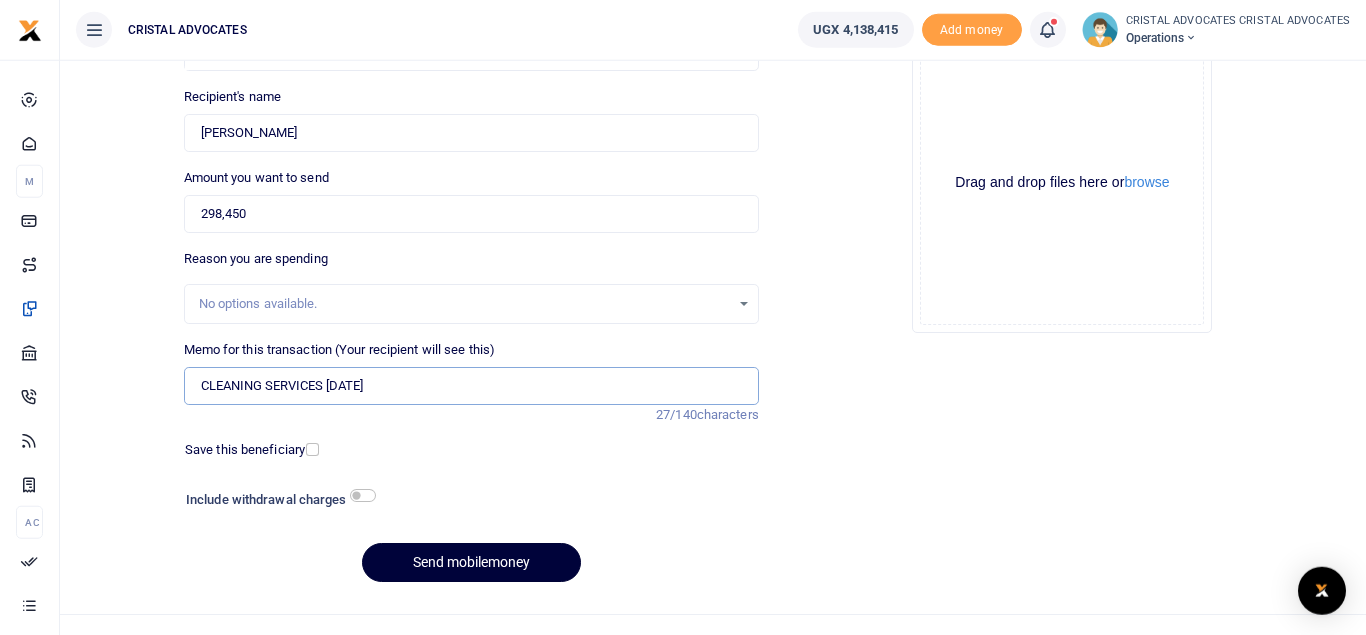 type on "CLEANING SERVICES JUNE 2025" 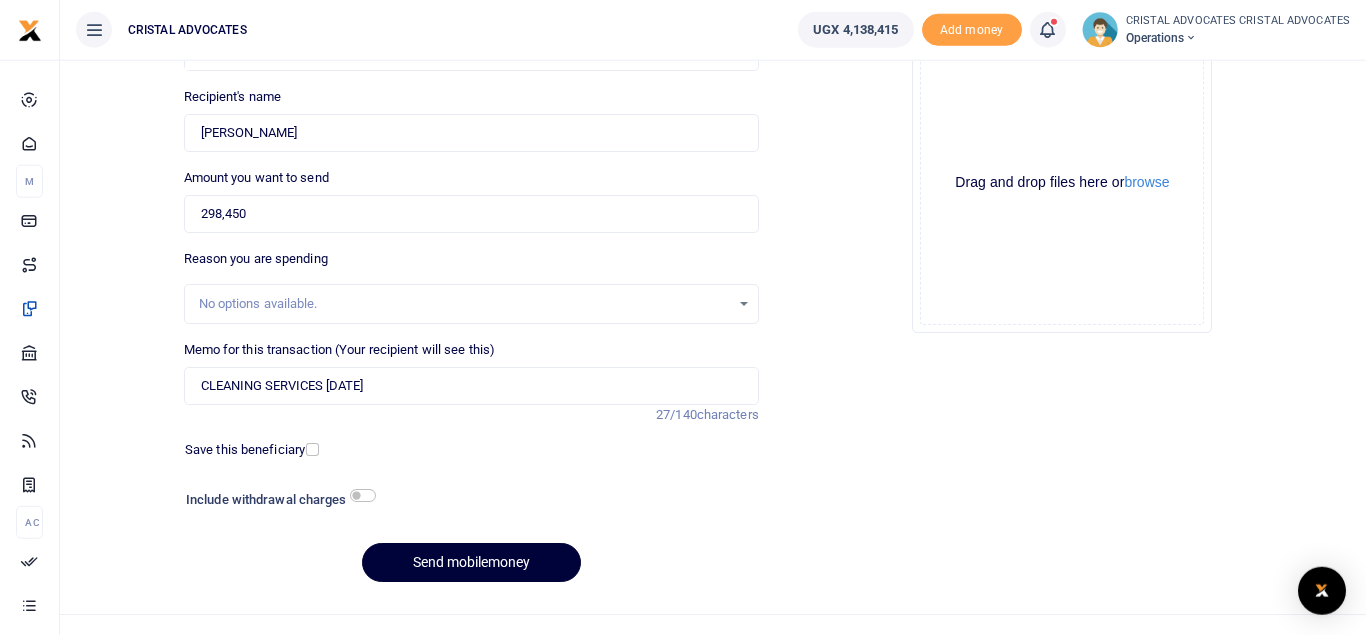 click on "Send mobilemoney" at bounding box center (471, 562) 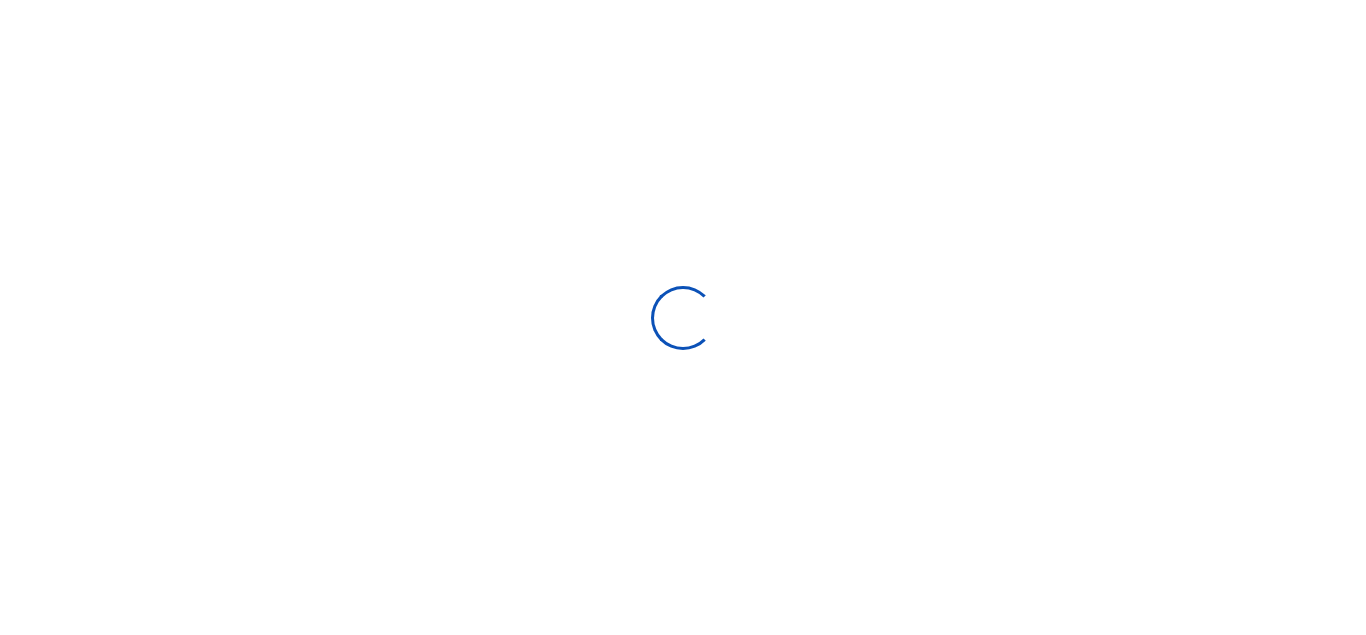scroll, scrollTop: 0, scrollLeft: 0, axis: both 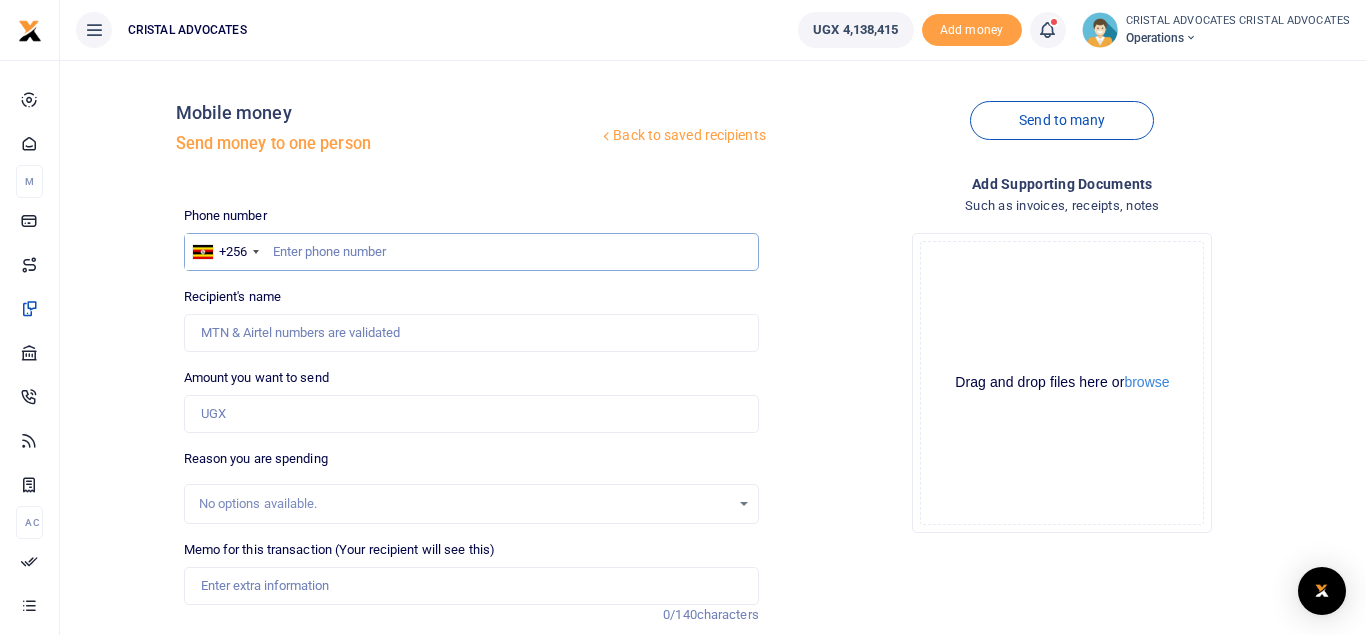 click at bounding box center (471, 252) 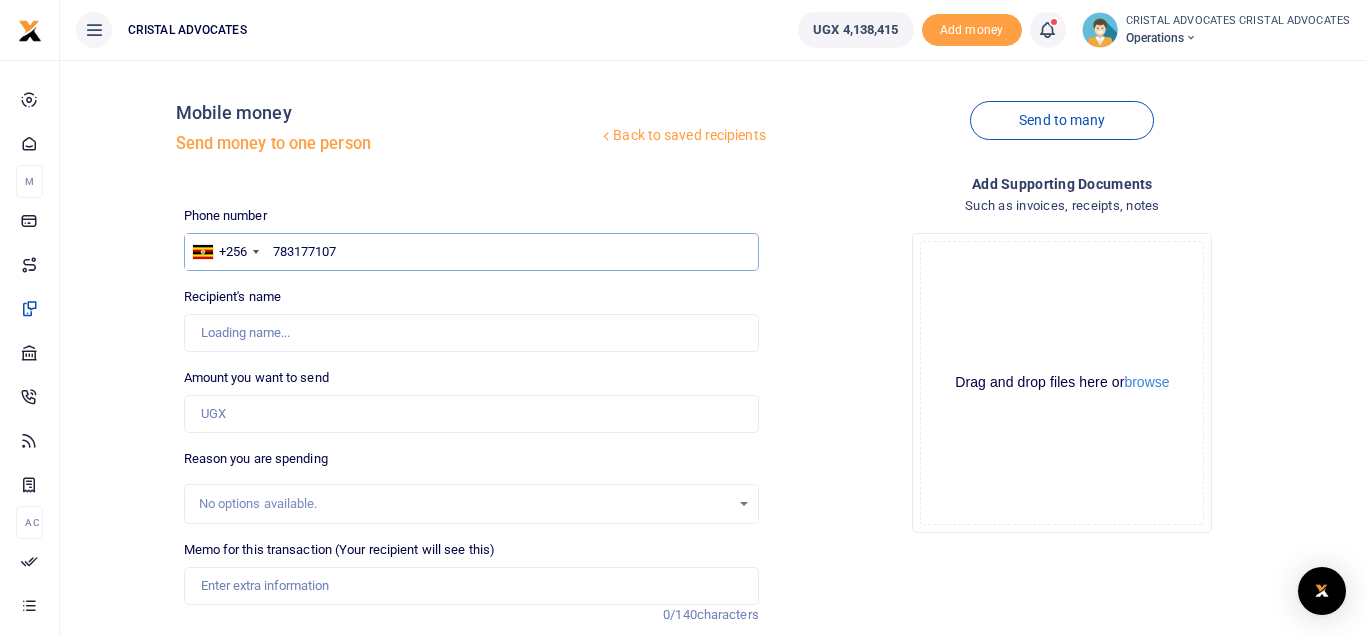 type on "783177107" 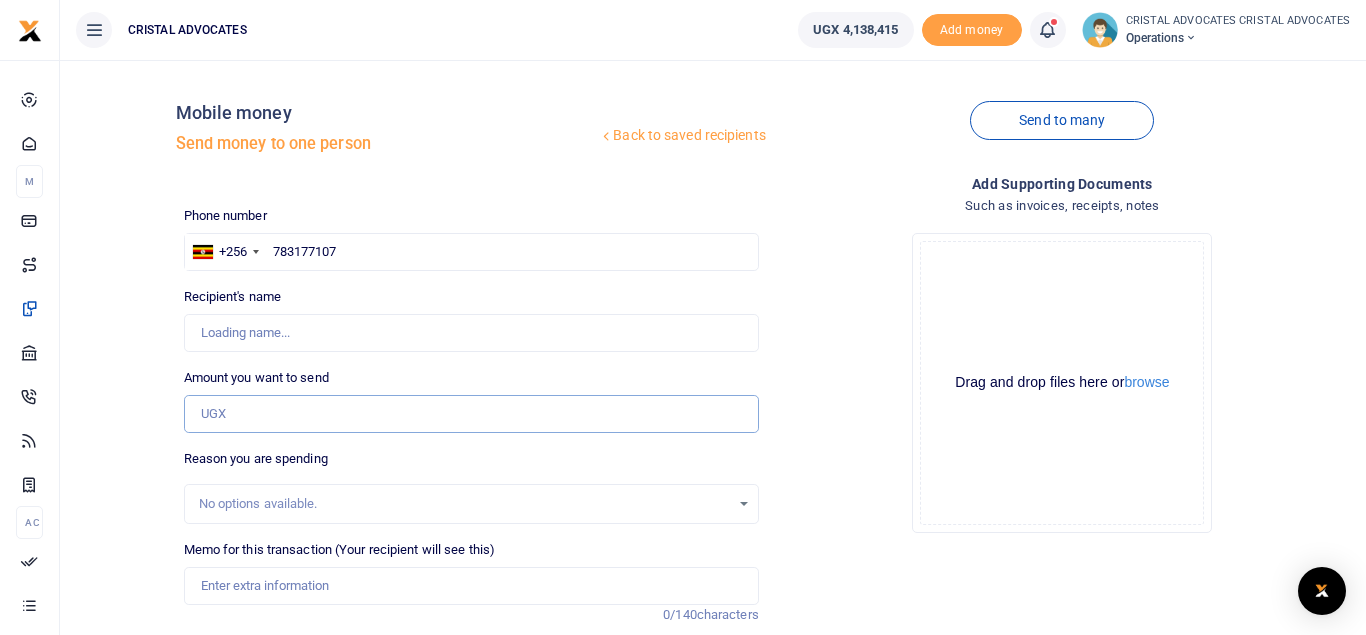 click on "Amount you want to send" at bounding box center (471, 414) 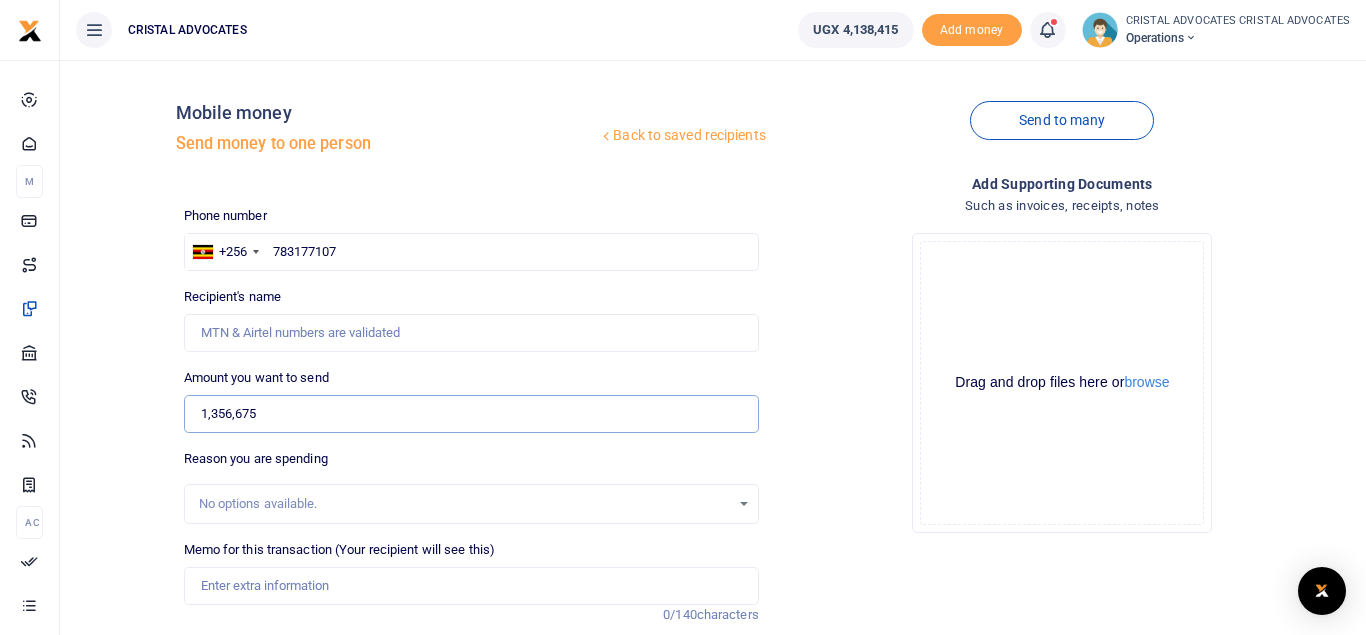type on "1,356,675" 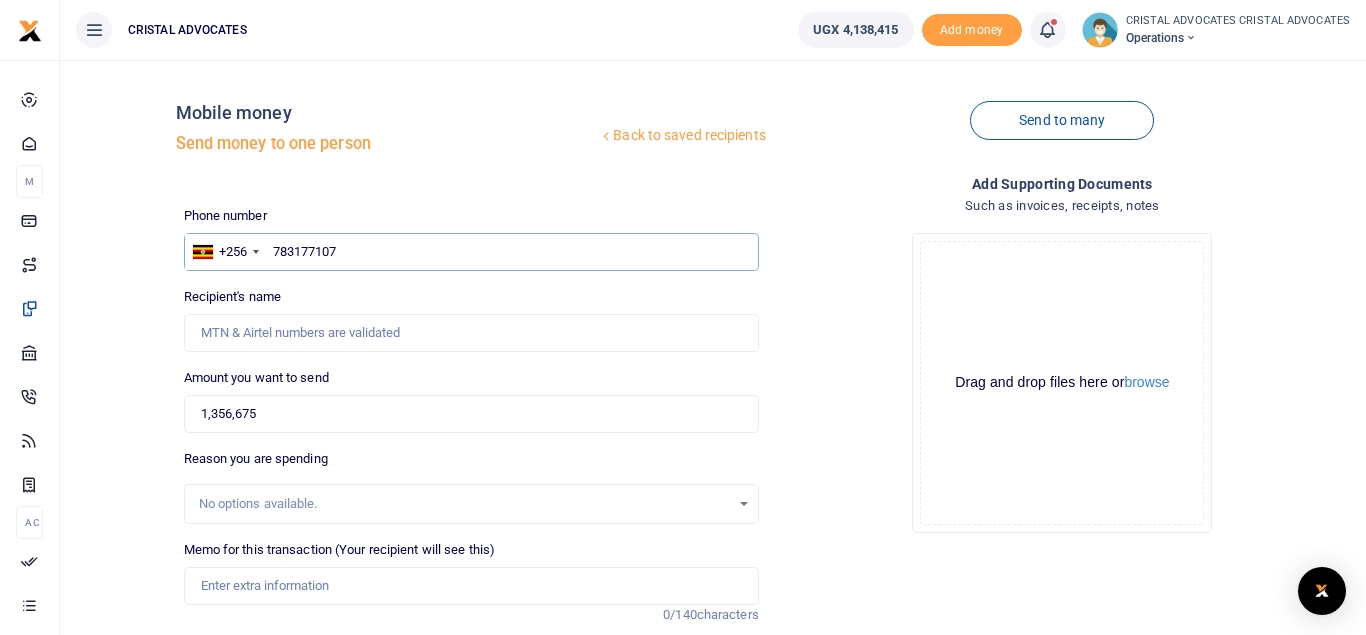 click on "783177107" at bounding box center (471, 252) 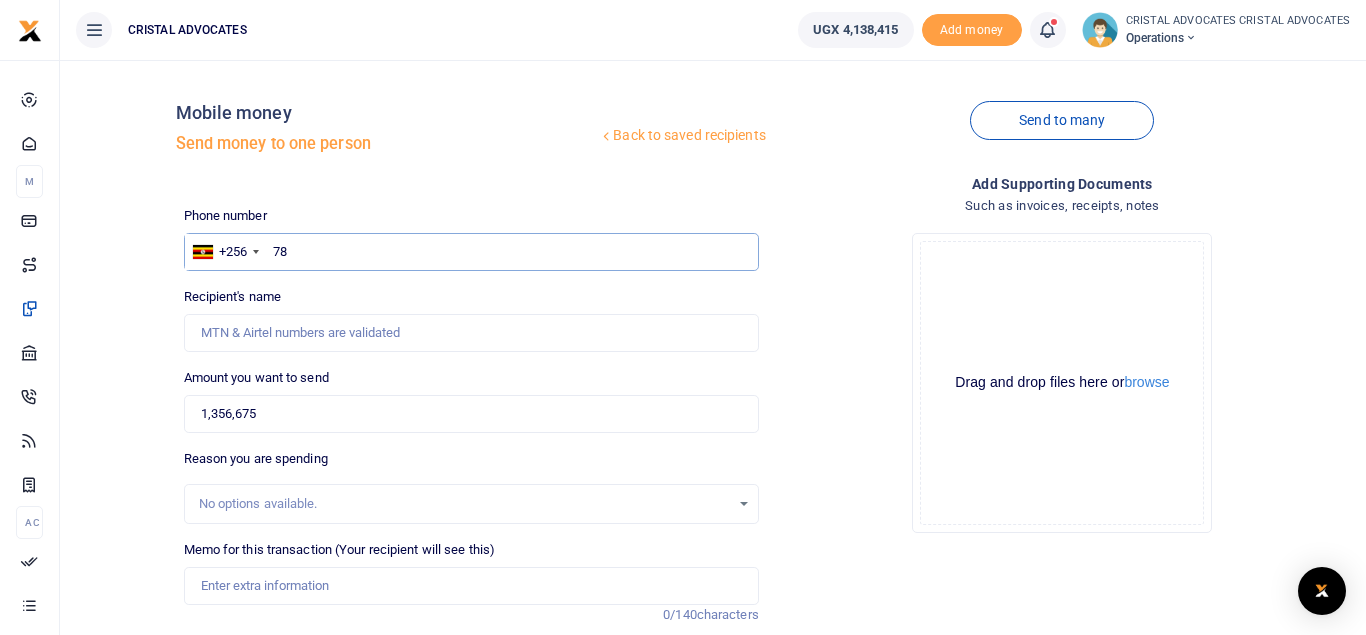 type on "7" 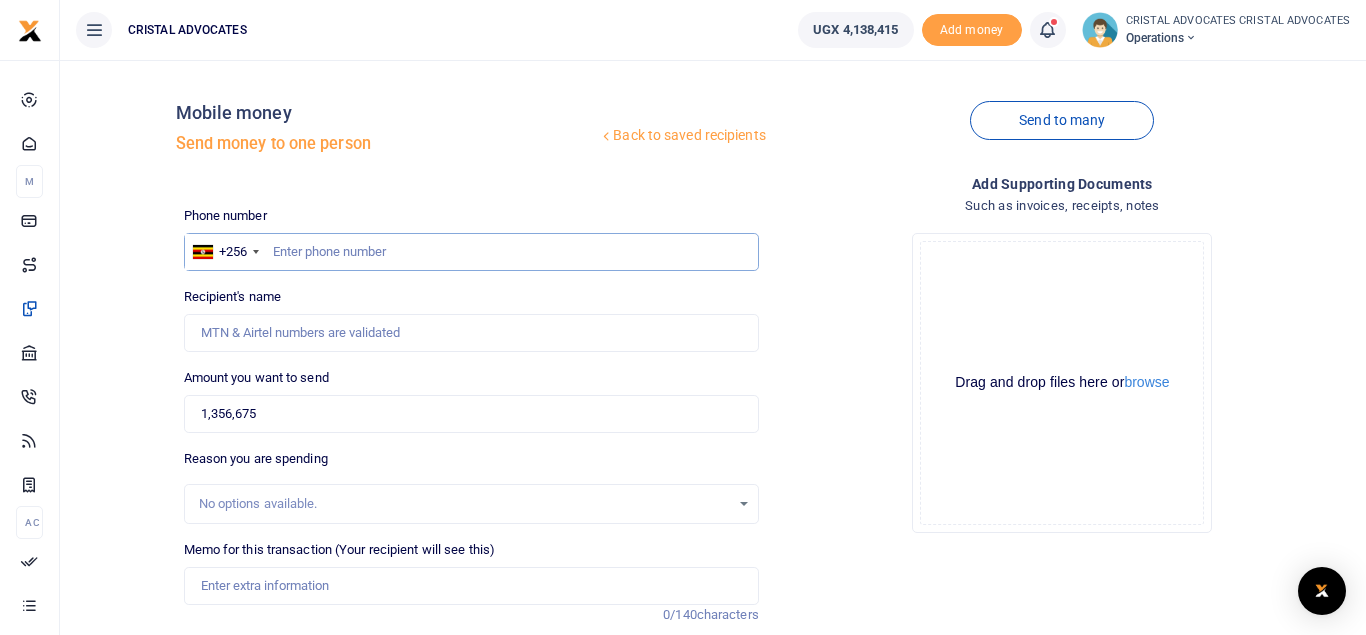 click at bounding box center (471, 252) 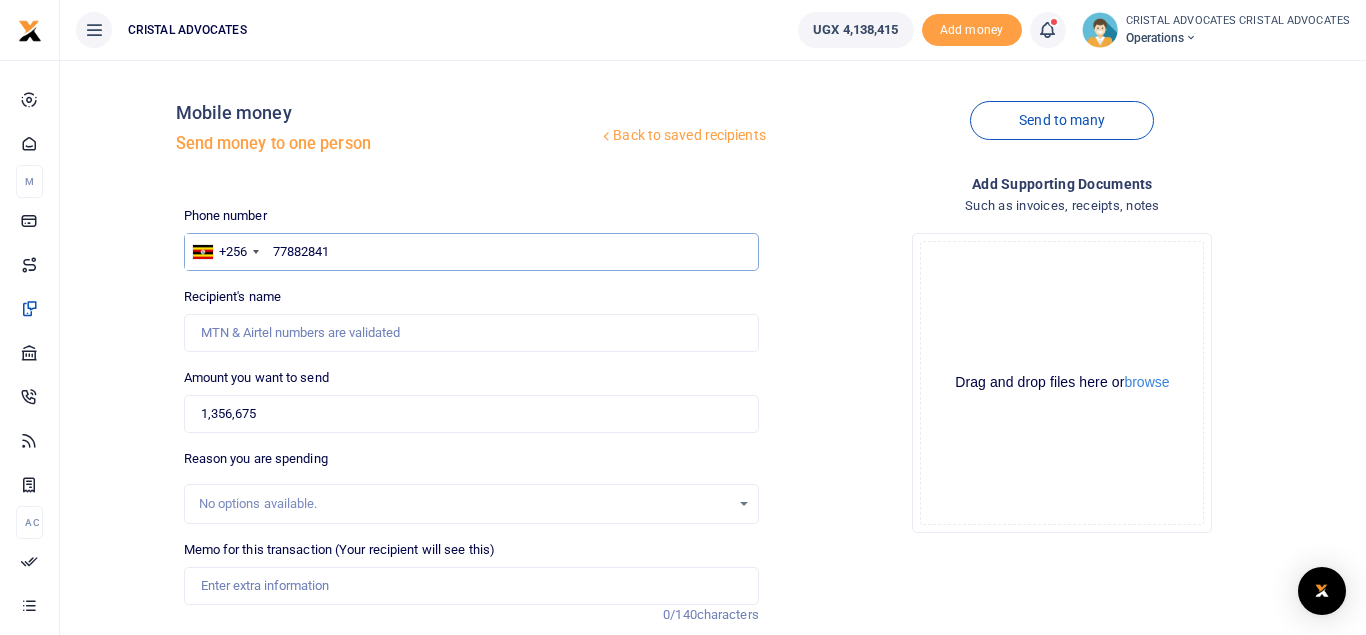 type on "778828410" 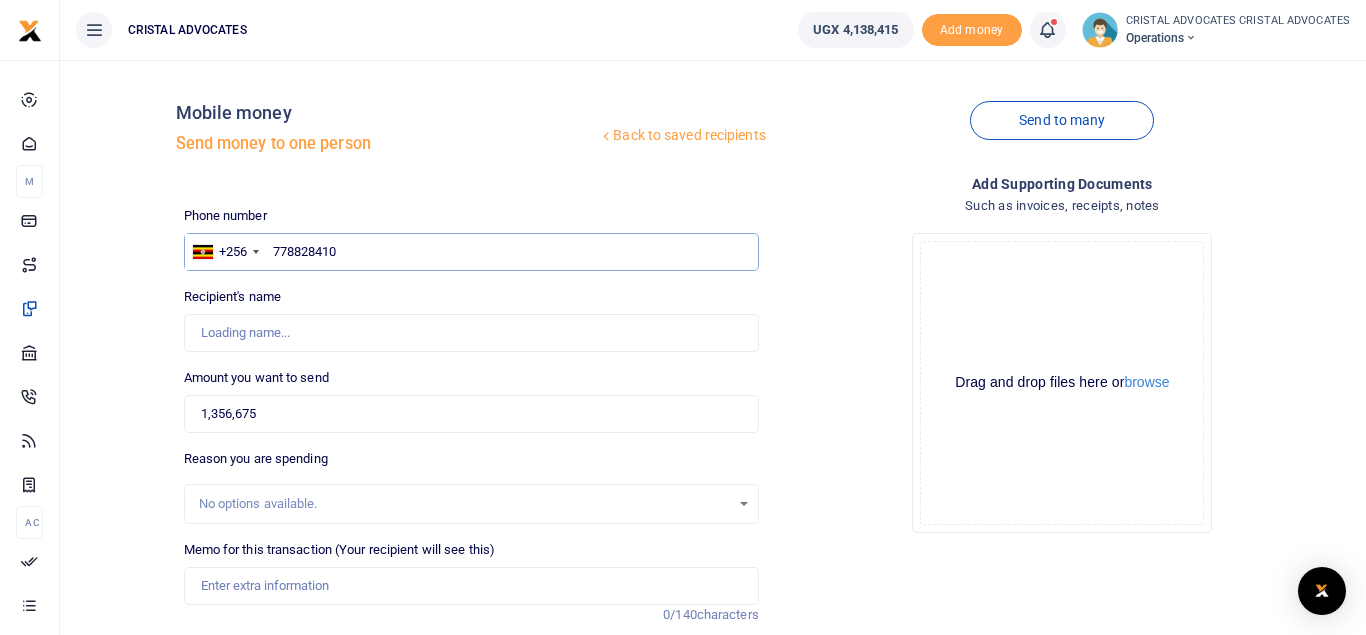 type on "Opindeni Noah Priest Dragudi" 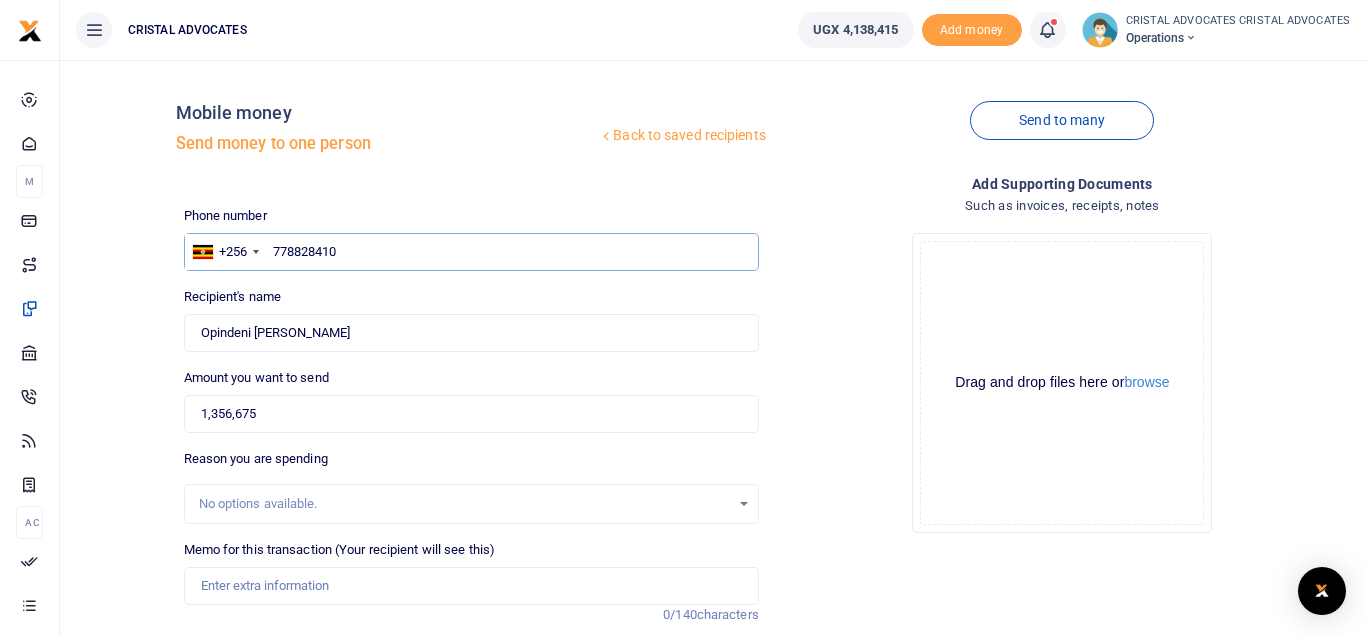 type on "778828410" 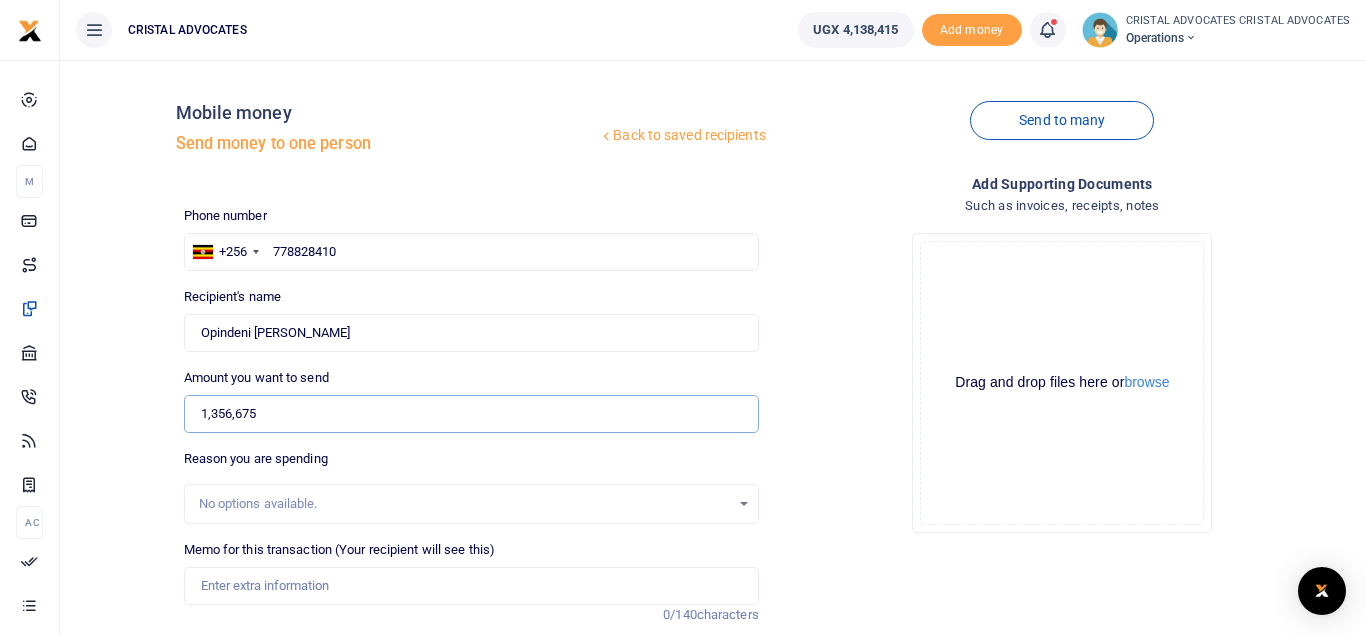click on "1,356,675" at bounding box center (471, 414) 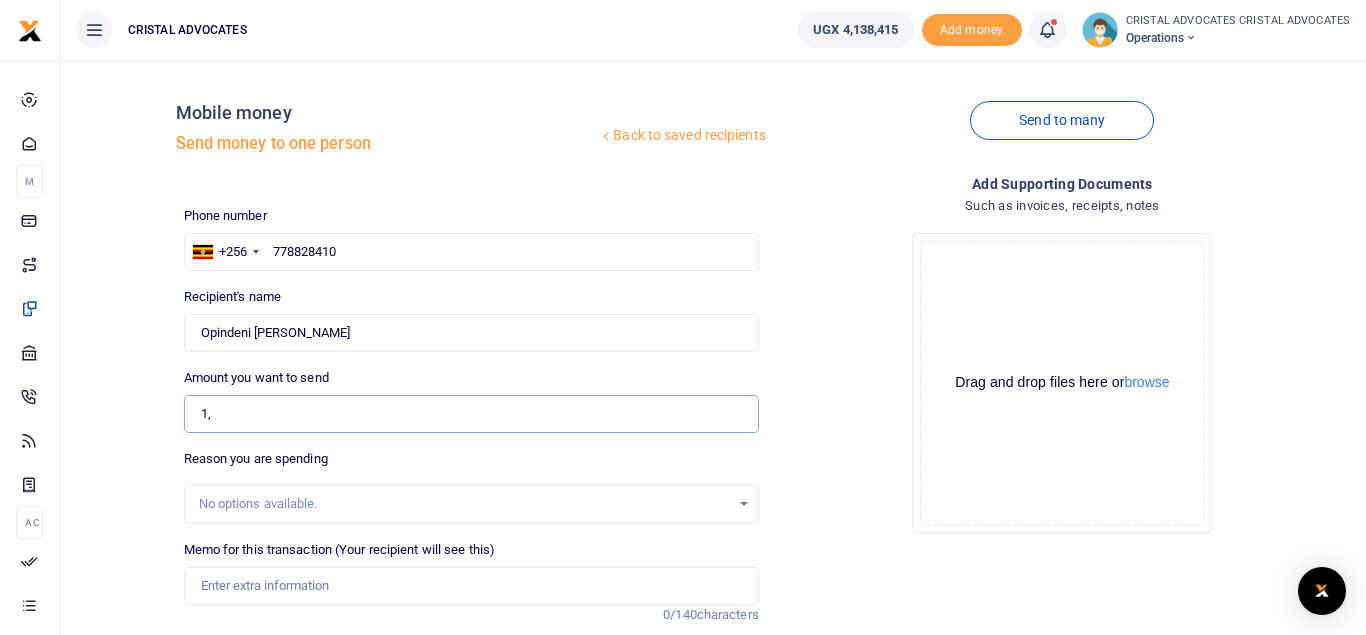 type on "1" 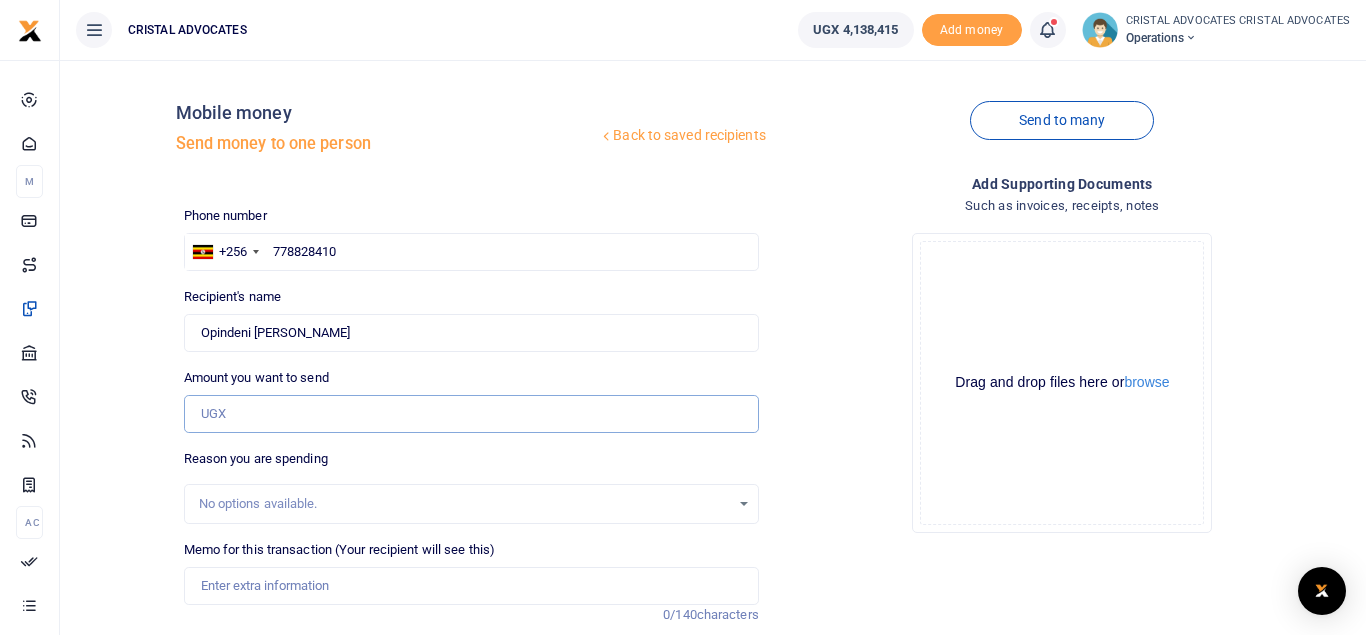type on "0" 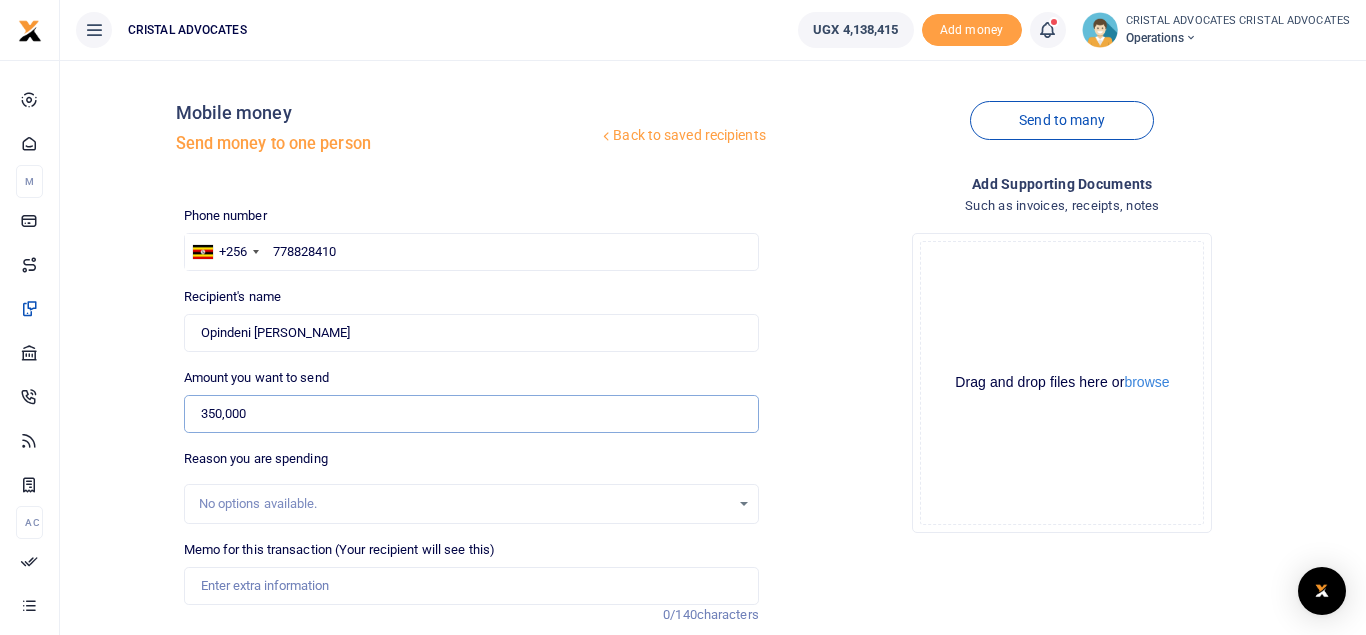 type on "350,000" 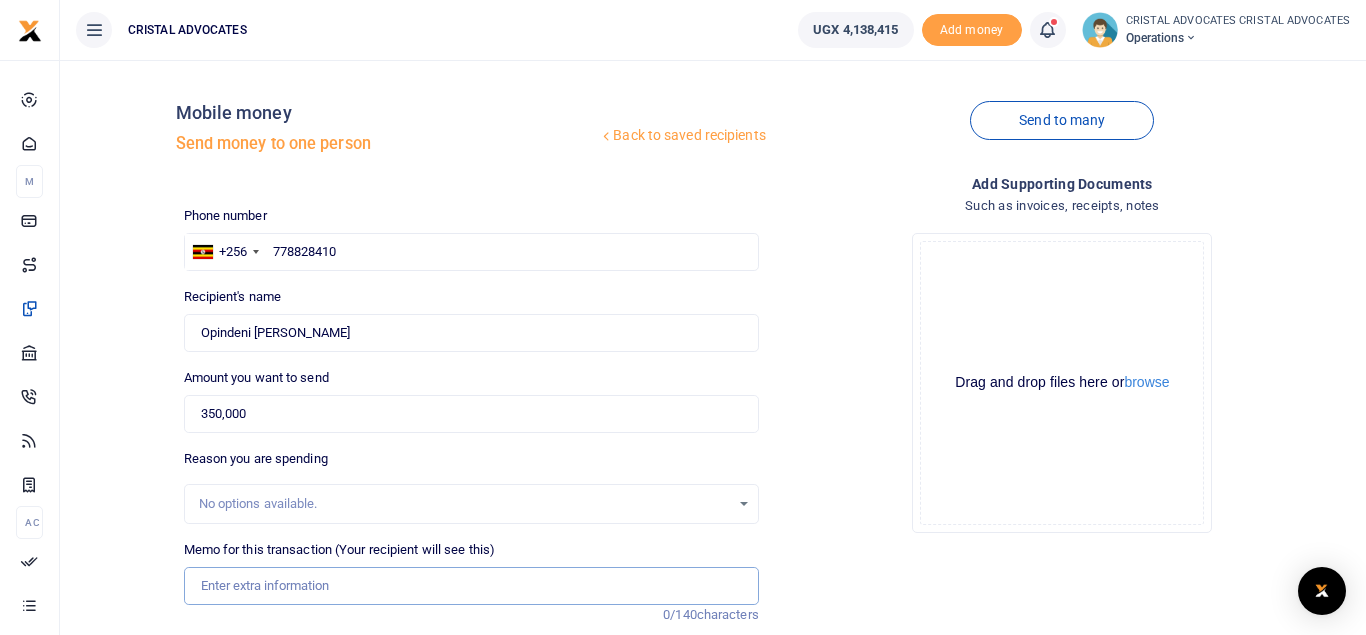 click on "Memo for this transaction (Your recipient will see this)" at bounding box center (471, 586) 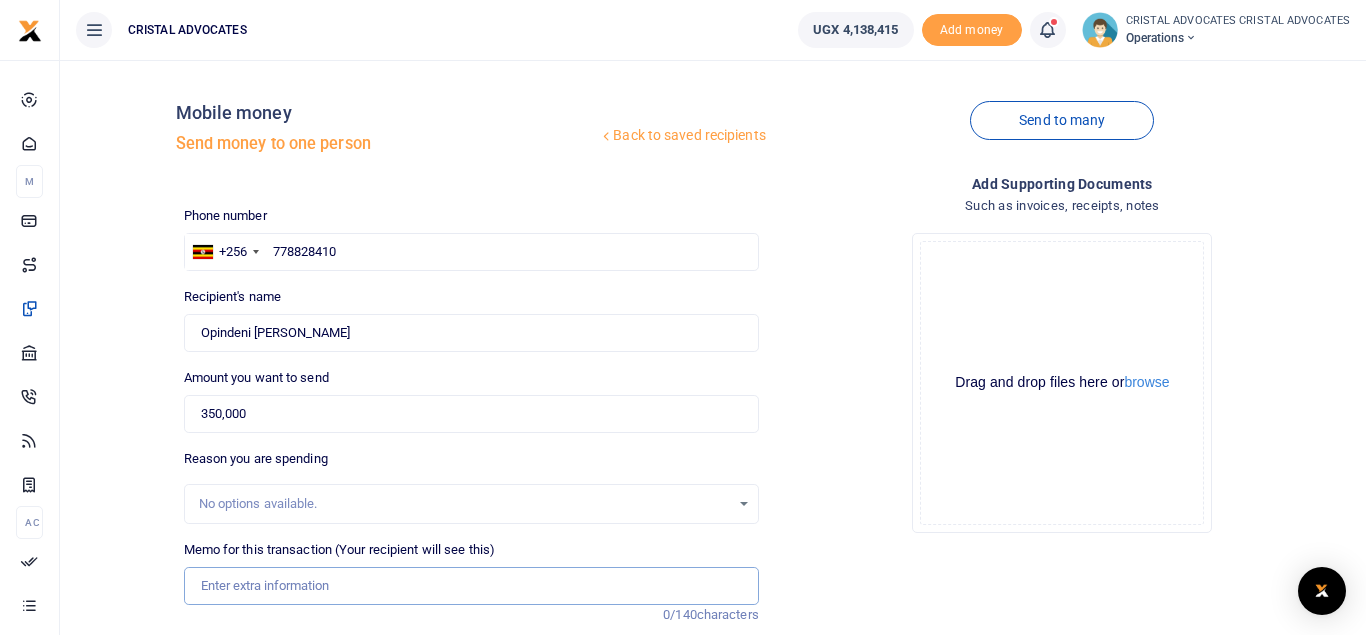 paste on "uition for Term 3 of Tax School for Simon Senkungu + NCHE Fees - 170,000/- Tuition for Term 3 of Tax School for Noah Opindeni + NCHE Fees -" 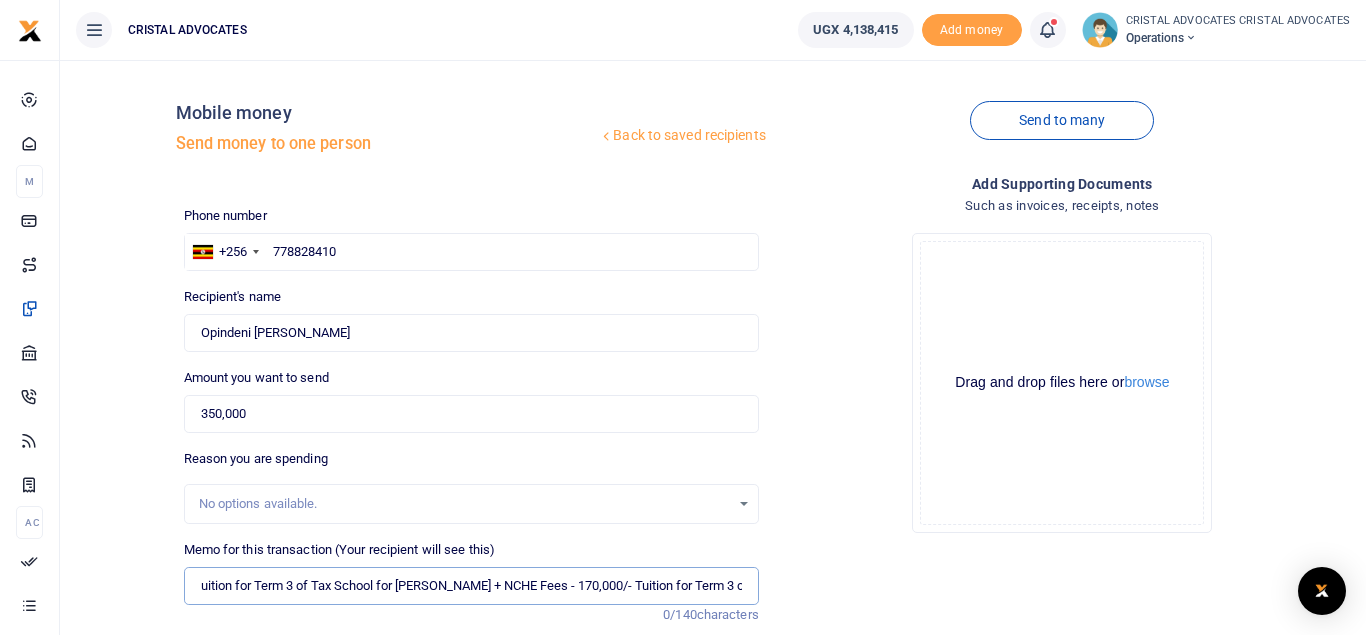 scroll, scrollTop: 0, scrollLeft: 285, axis: horizontal 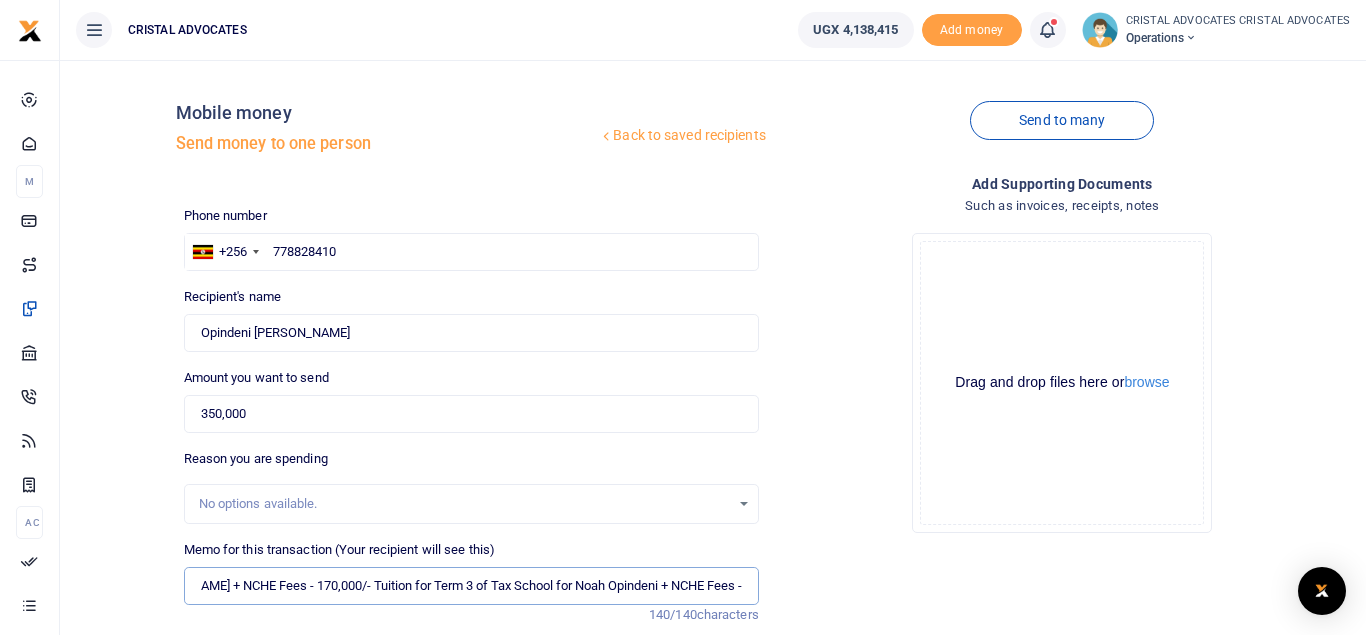 click on "uition for Term 3 of Tax School for Simon Senkungu + NCHE Fees - 170,000/- Tuition for Term 3 of Tax School for Noah Opindeni + NCHE Fees -" at bounding box center (471, 586) 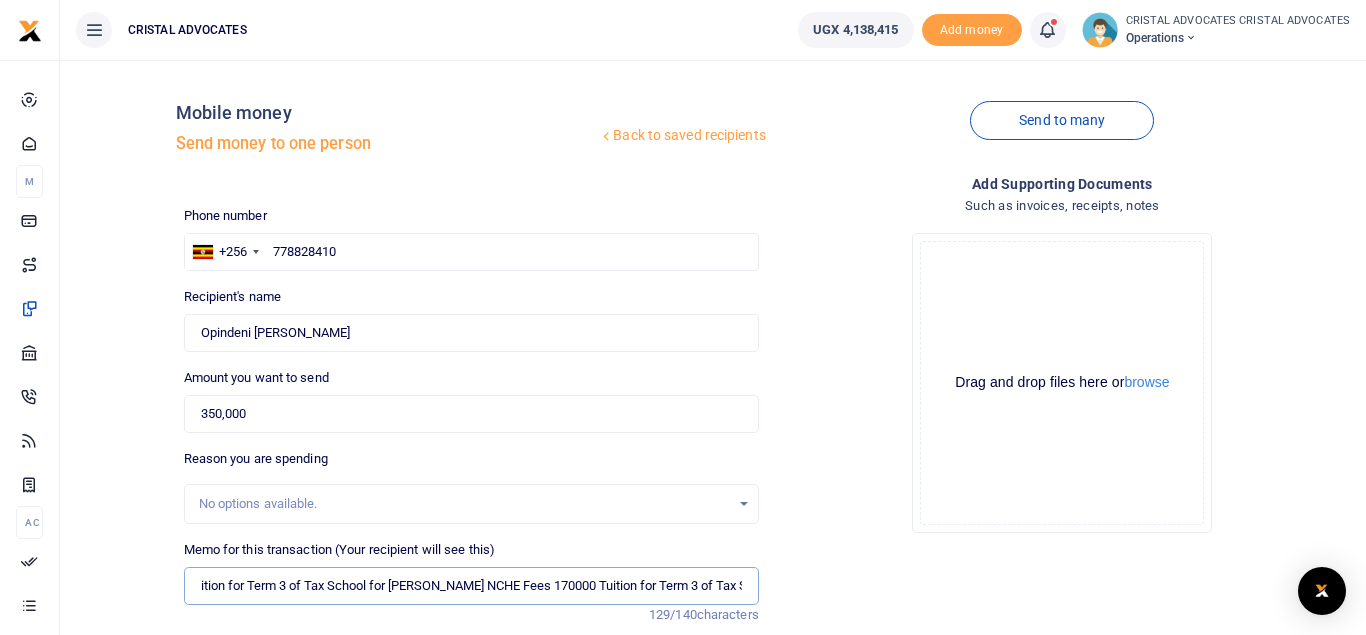 scroll, scrollTop: 0, scrollLeft: 0, axis: both 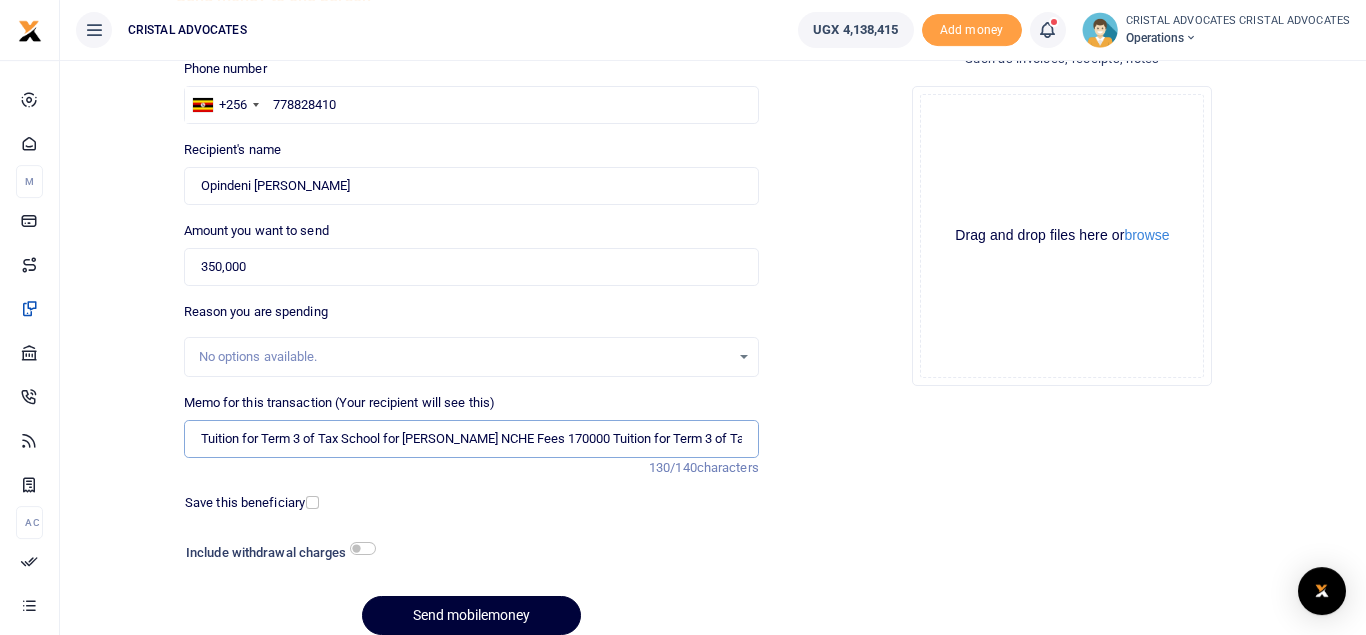 type on "Tuition for Term 3 of Tax School for Simon Senkungu NCHE Fees 170000 Tuition for Term 3 of Tax School for Noah Opindeni  NCHE Fees" 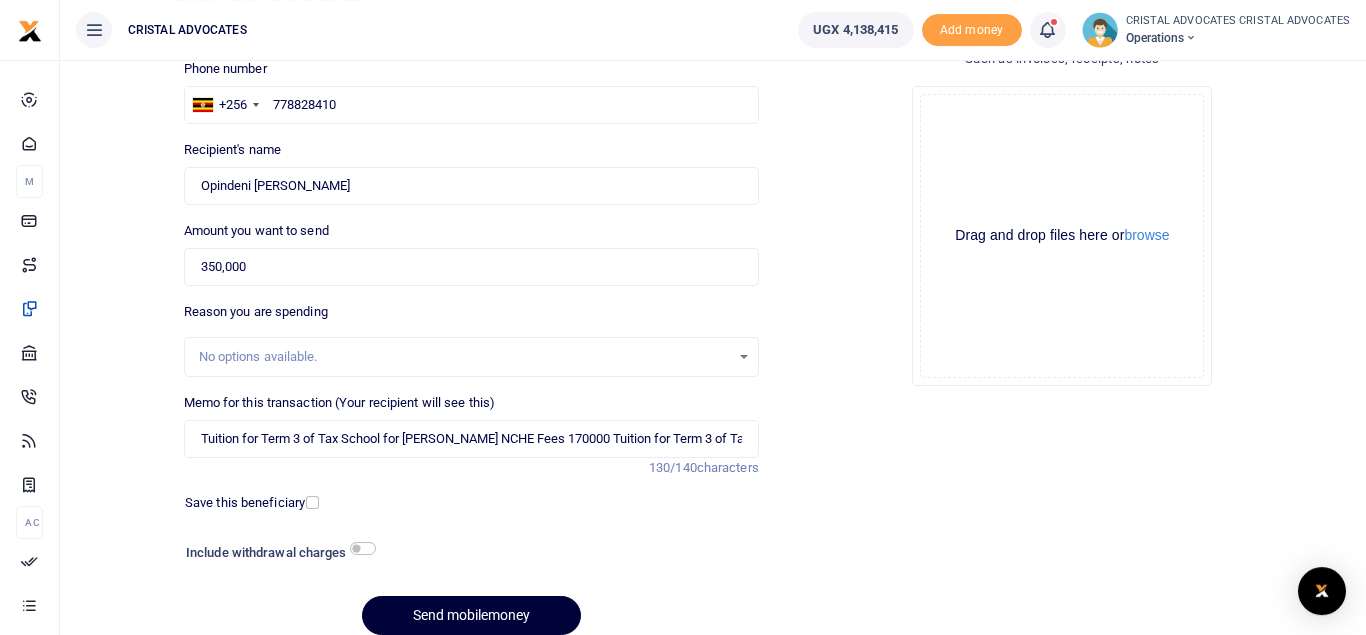 click on "Send mobilemoney" at bounding box center [471, 615] 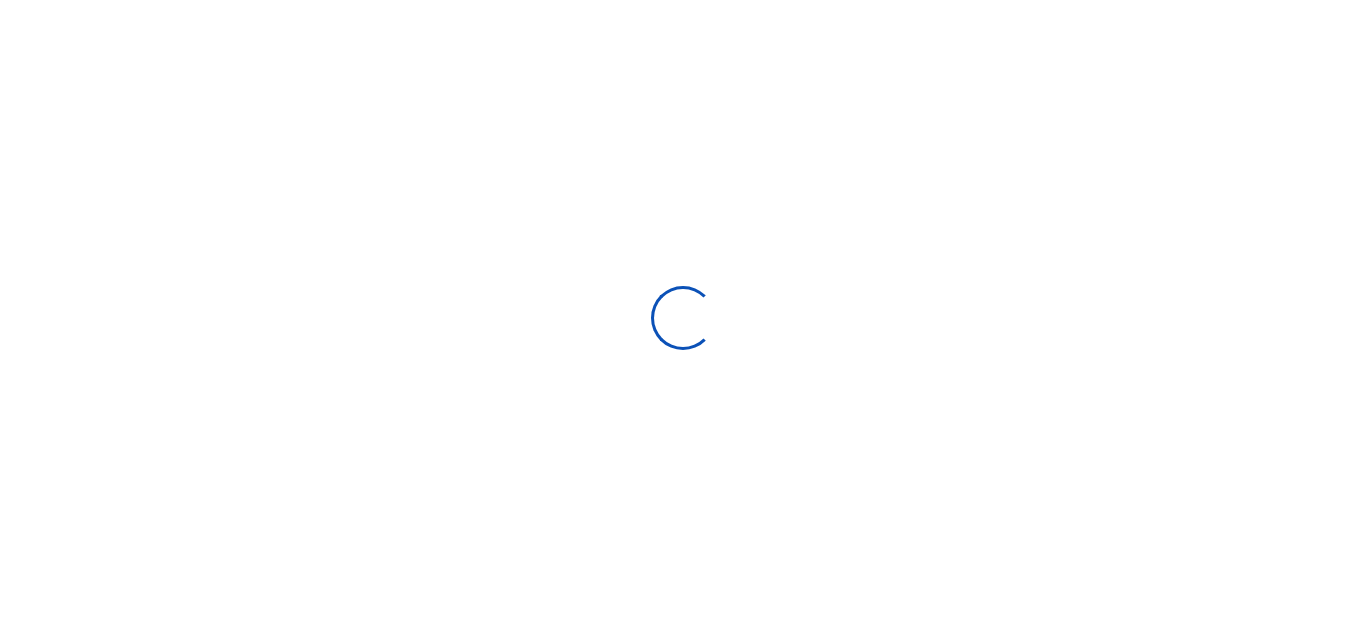 scroll, scrollTop: 0, scrollLeft: 0, axis: both 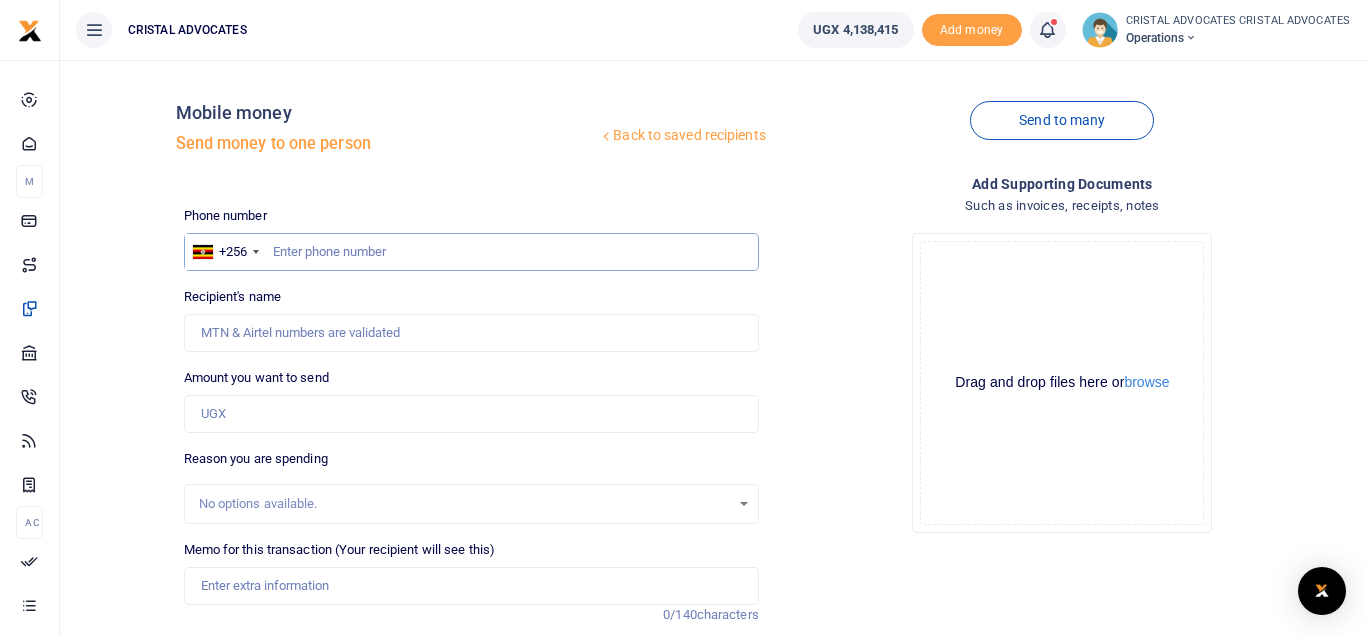click at bounding box center [471, 252] 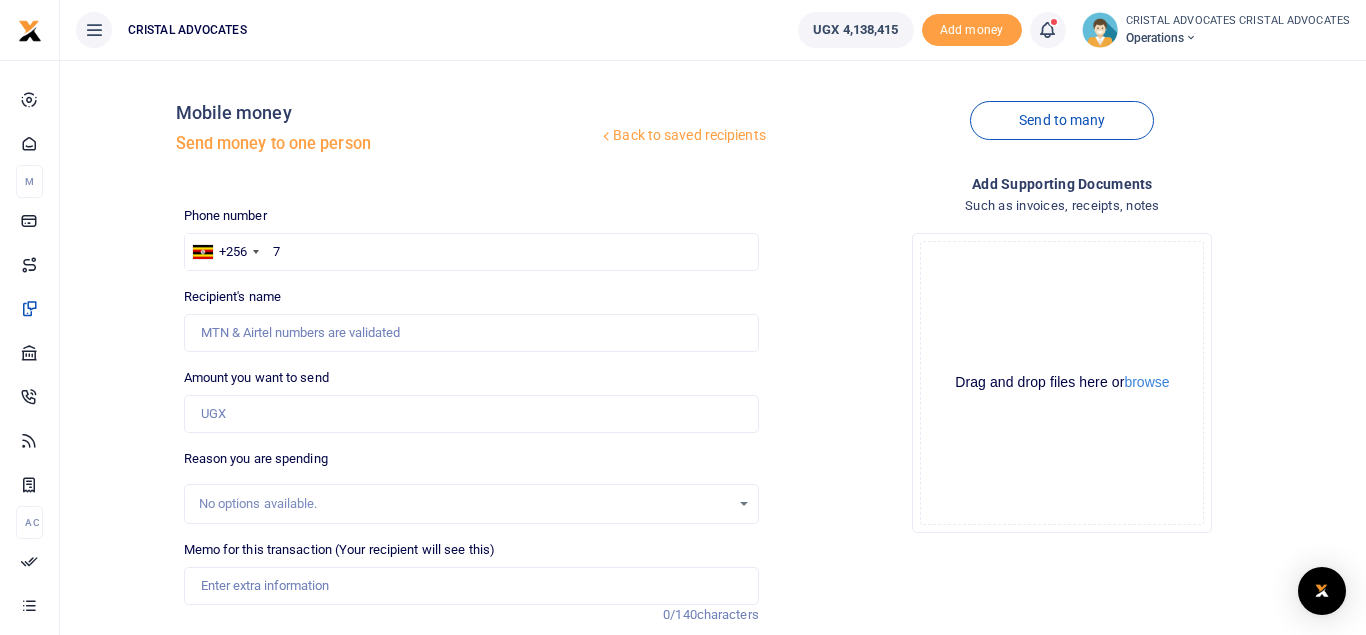 click at bounding box center (1047, 30) 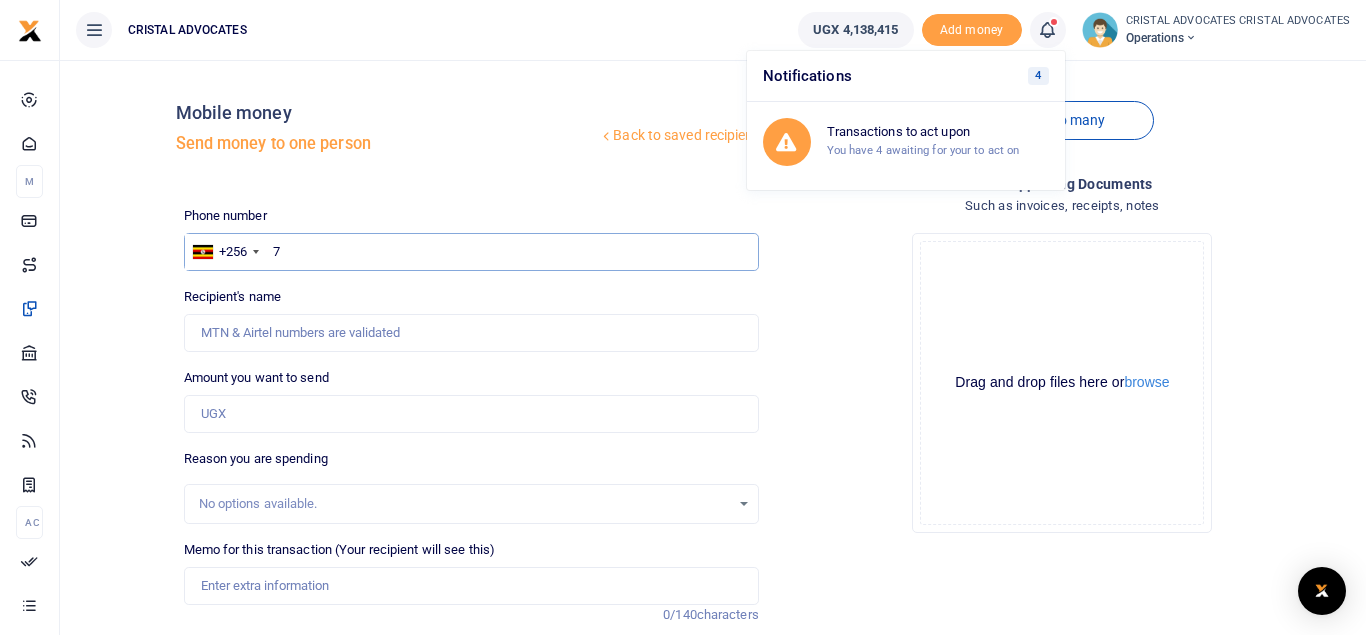 click on "7" at bounding box center [471, 252] 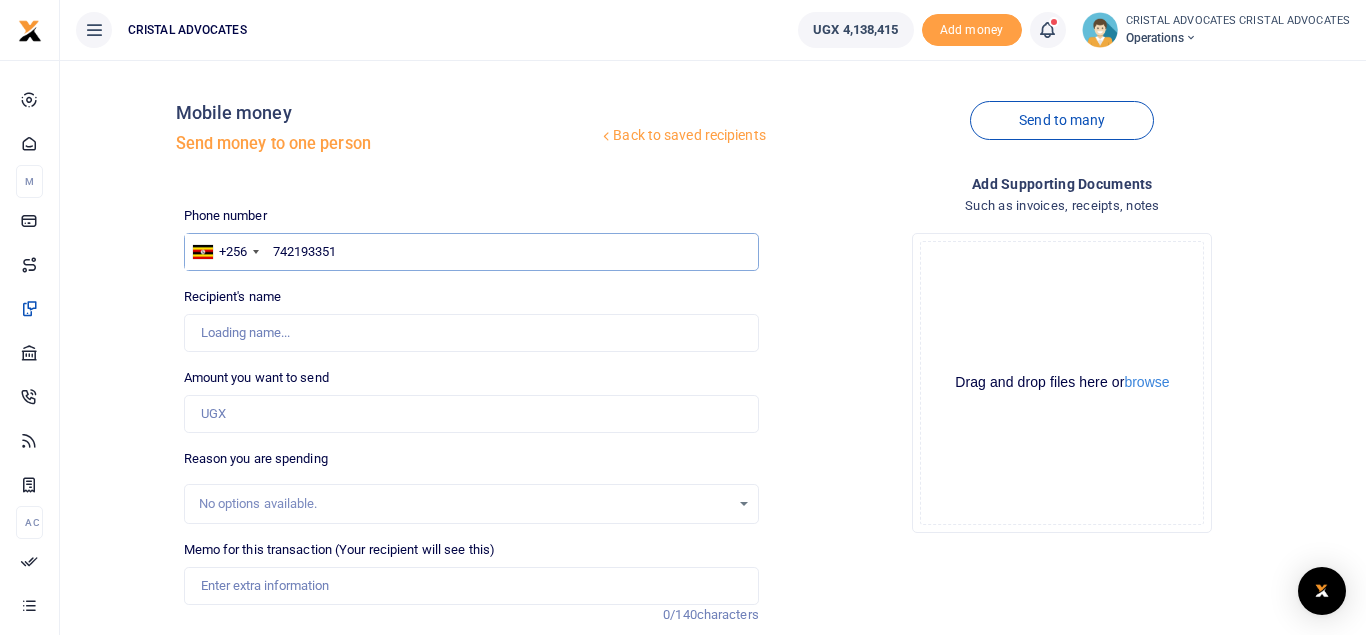 type on "742193351" 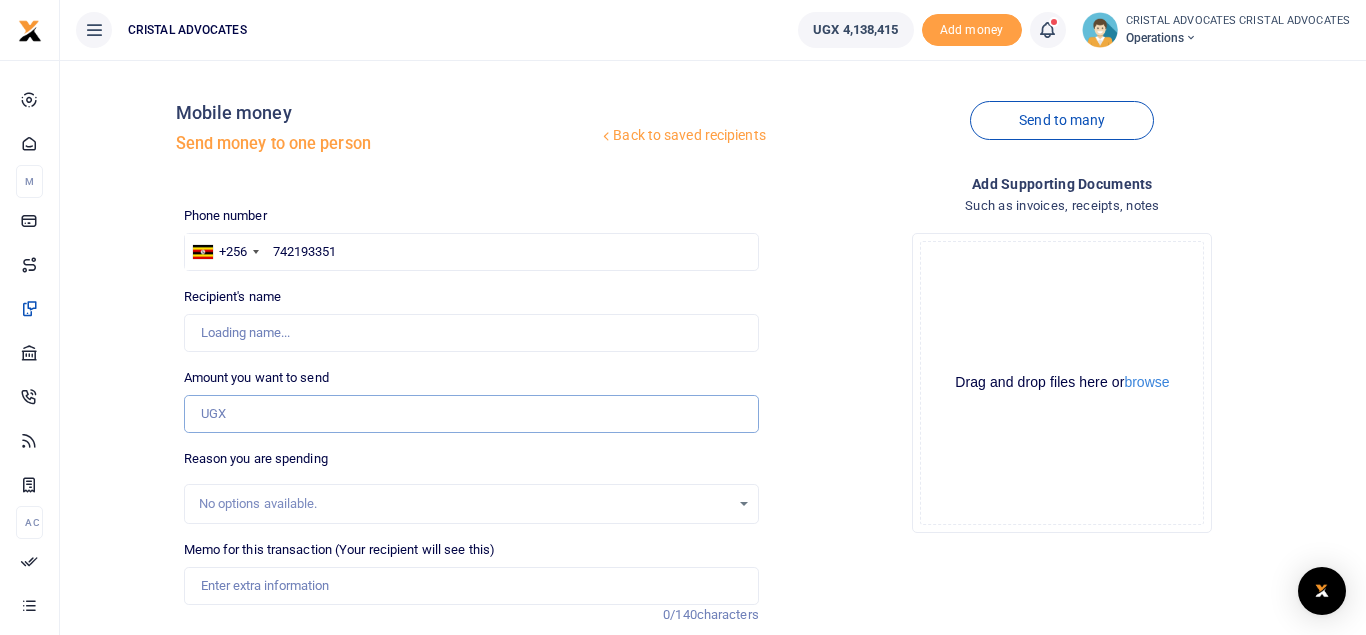 click on "Amount you want to send" at bounding box center [471, 414] 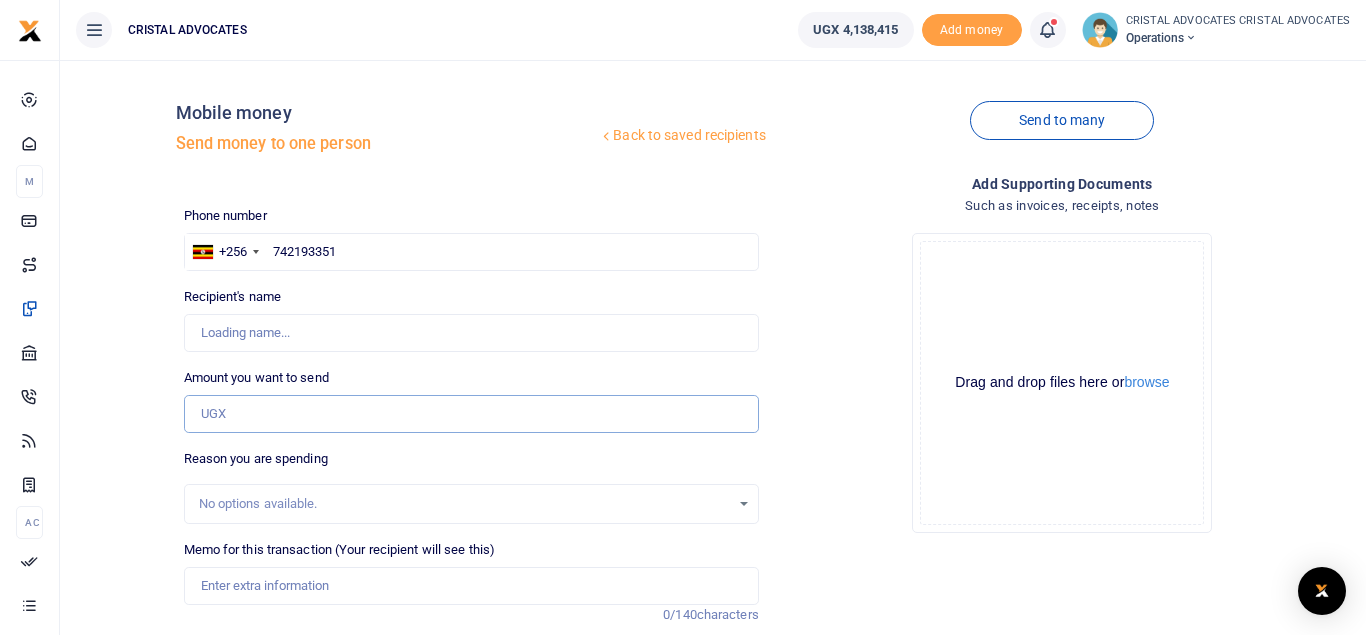 type on "1" 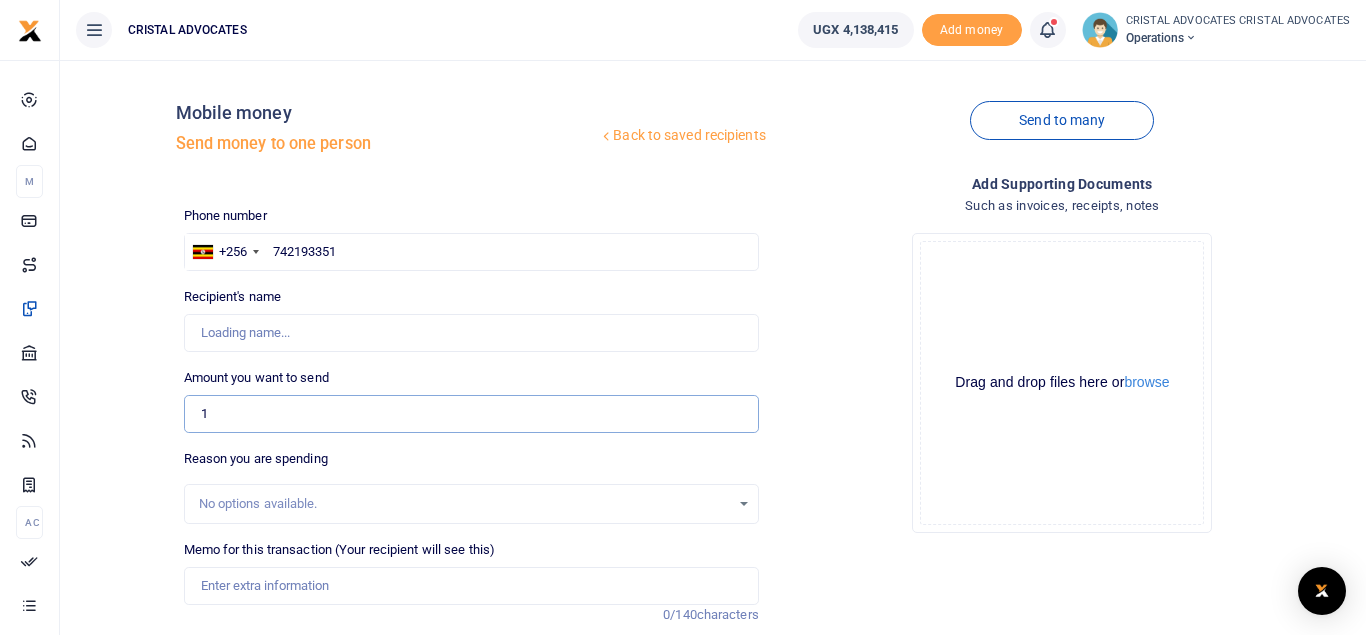 type on "Beatrice Tuhaise" 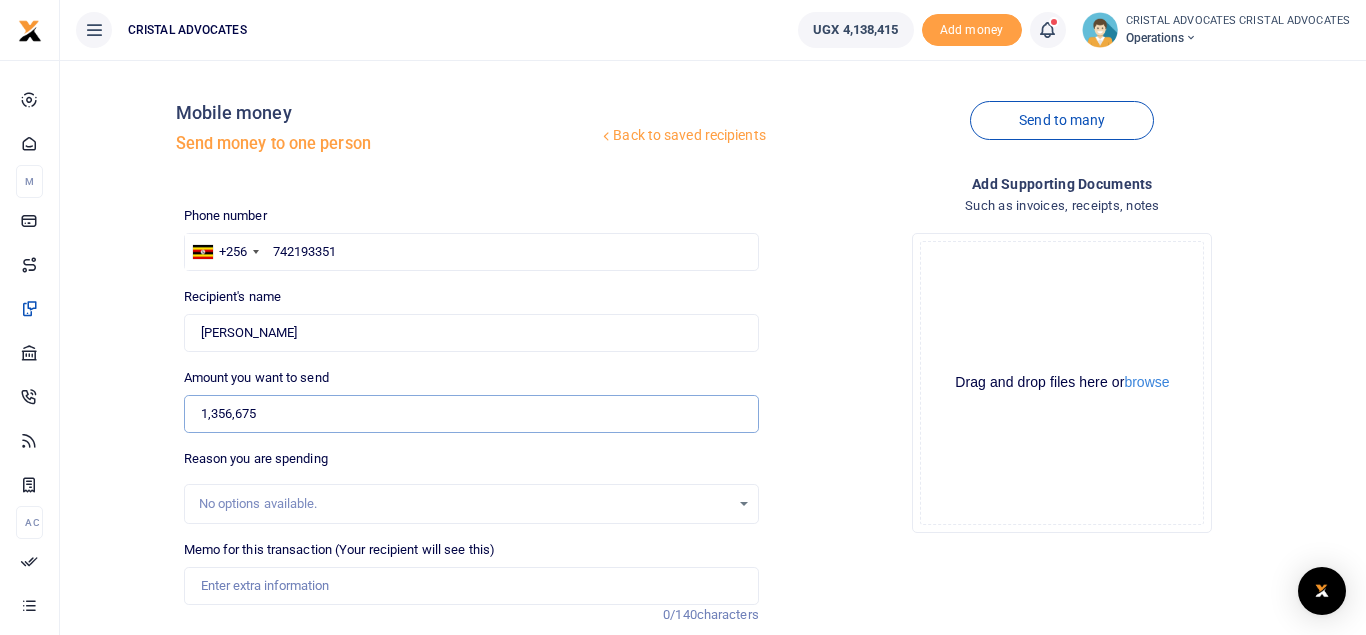 type on "1,356,675" 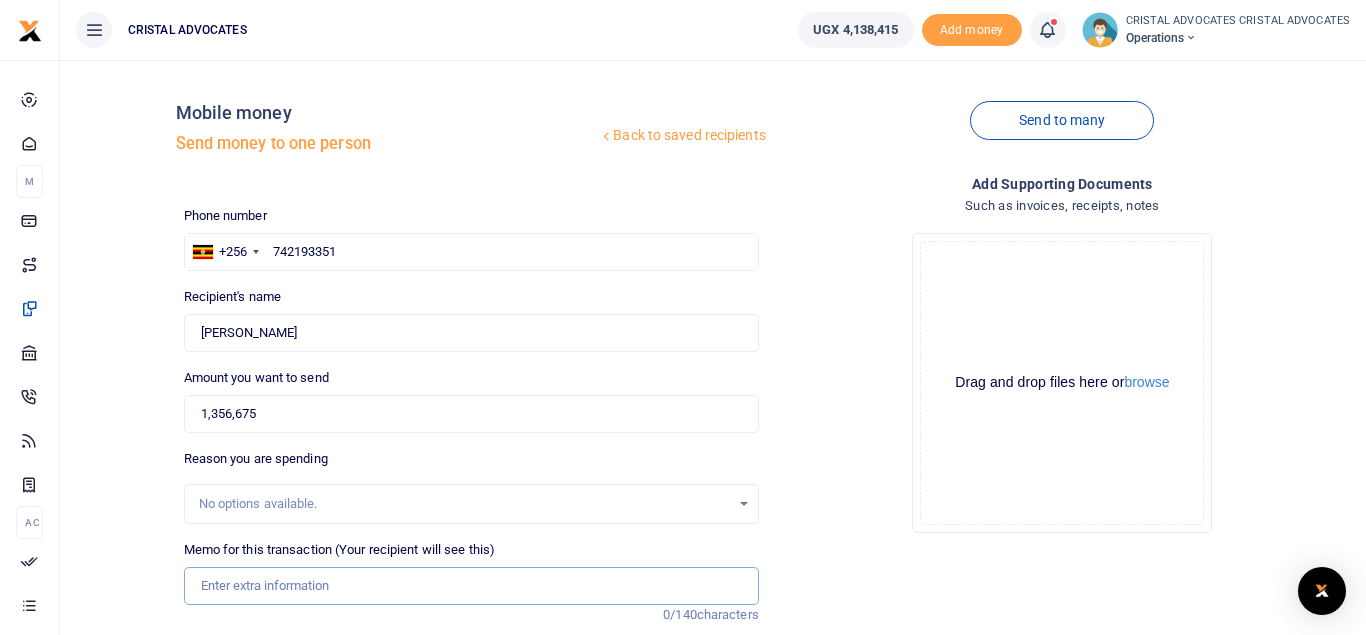 click on "Memo for this transaction (Your recipient will see this)" at bounding box center [471, 586] 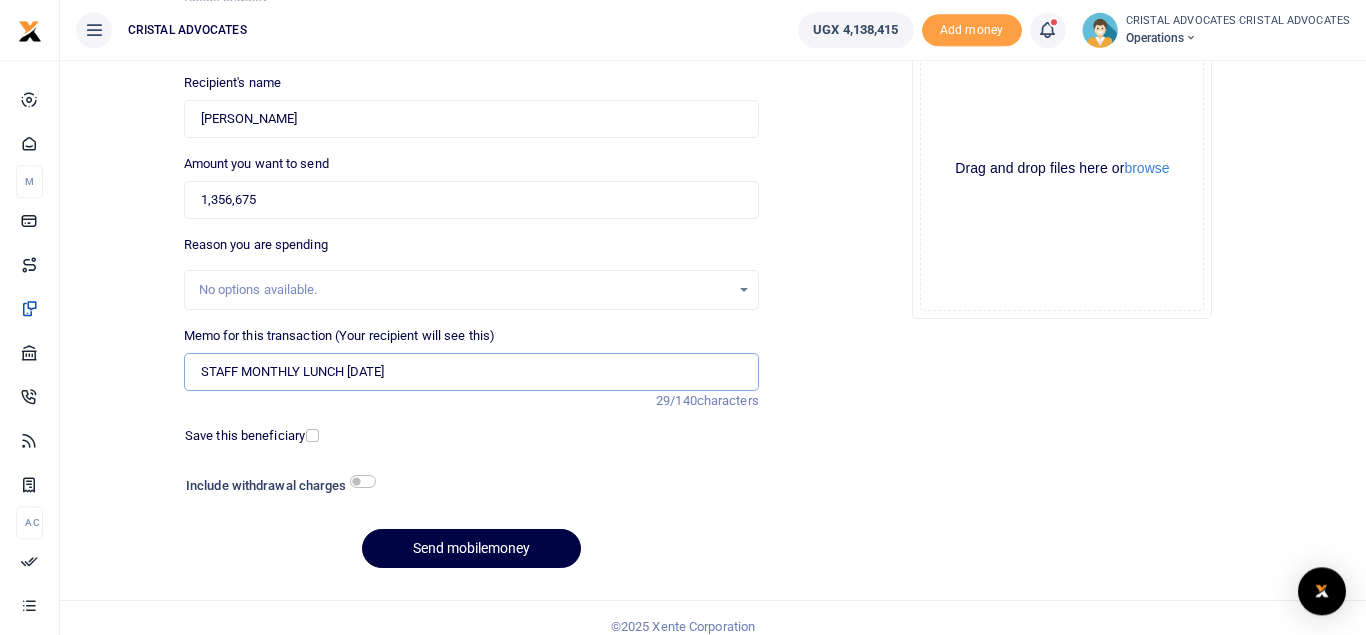 scroll, scrollTop: 215, scrollLeft: 0, axis: vertical 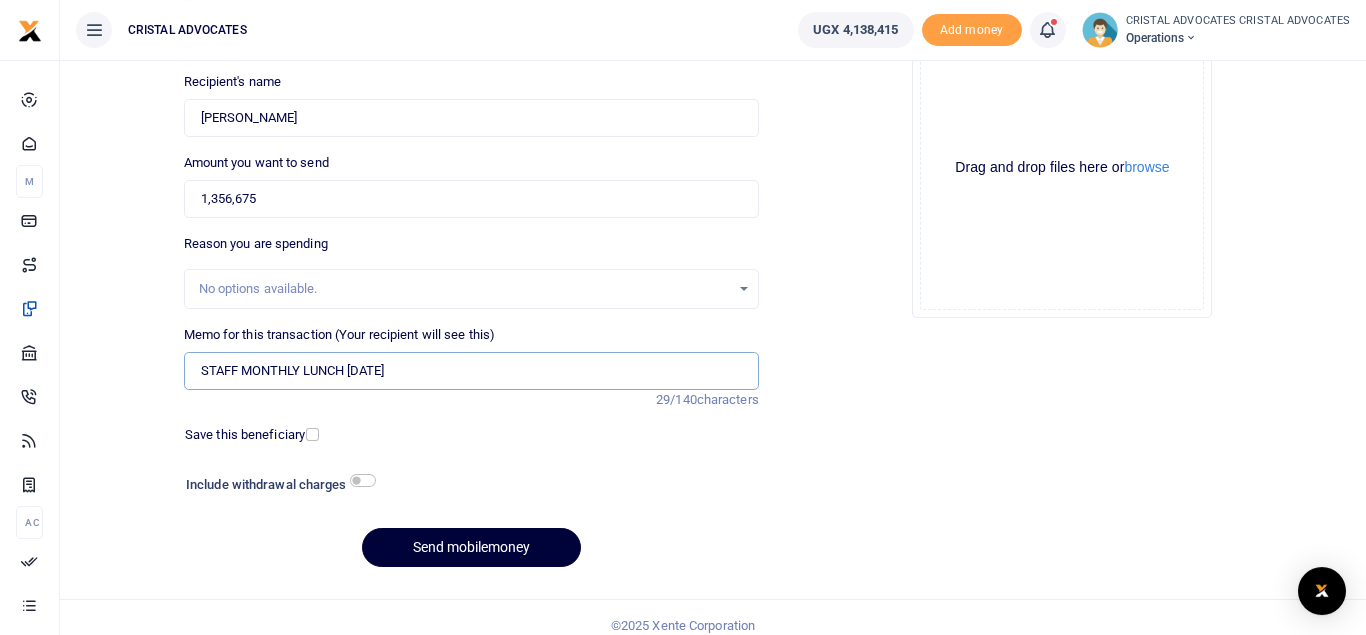 type on "STAFF MONTHLY LUNCH JUNE 2025" 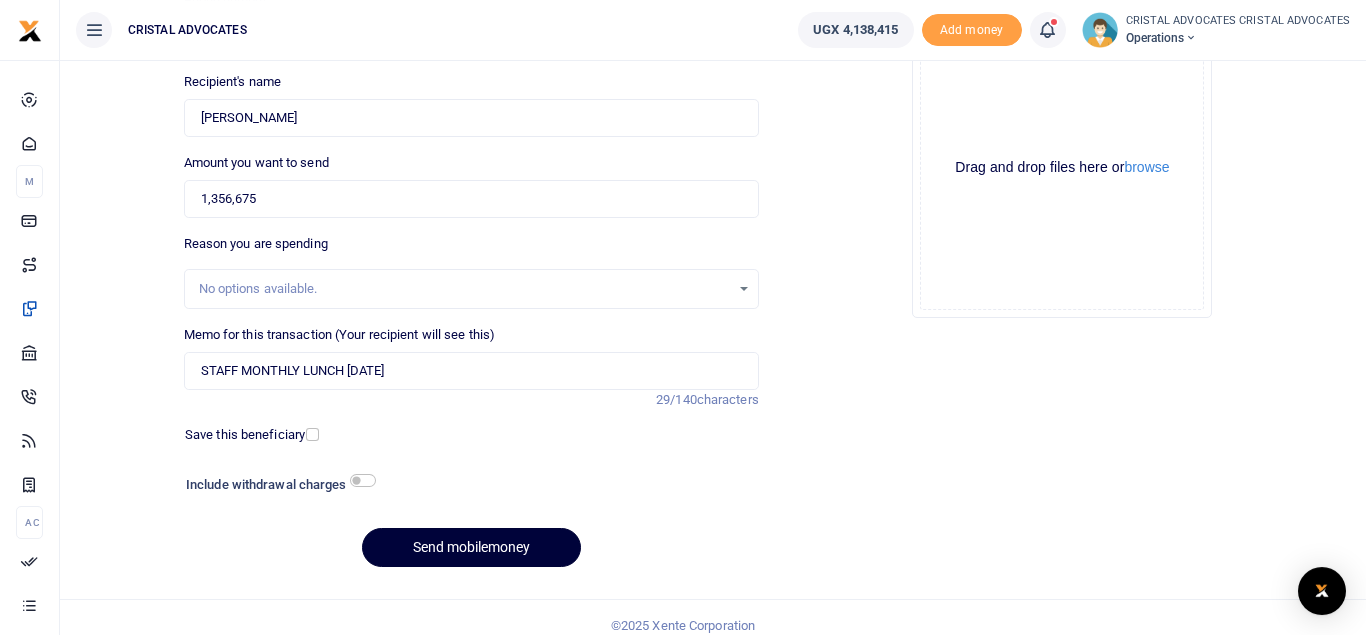 click on "Send mobilemoney" at bounding box center (471, 547) 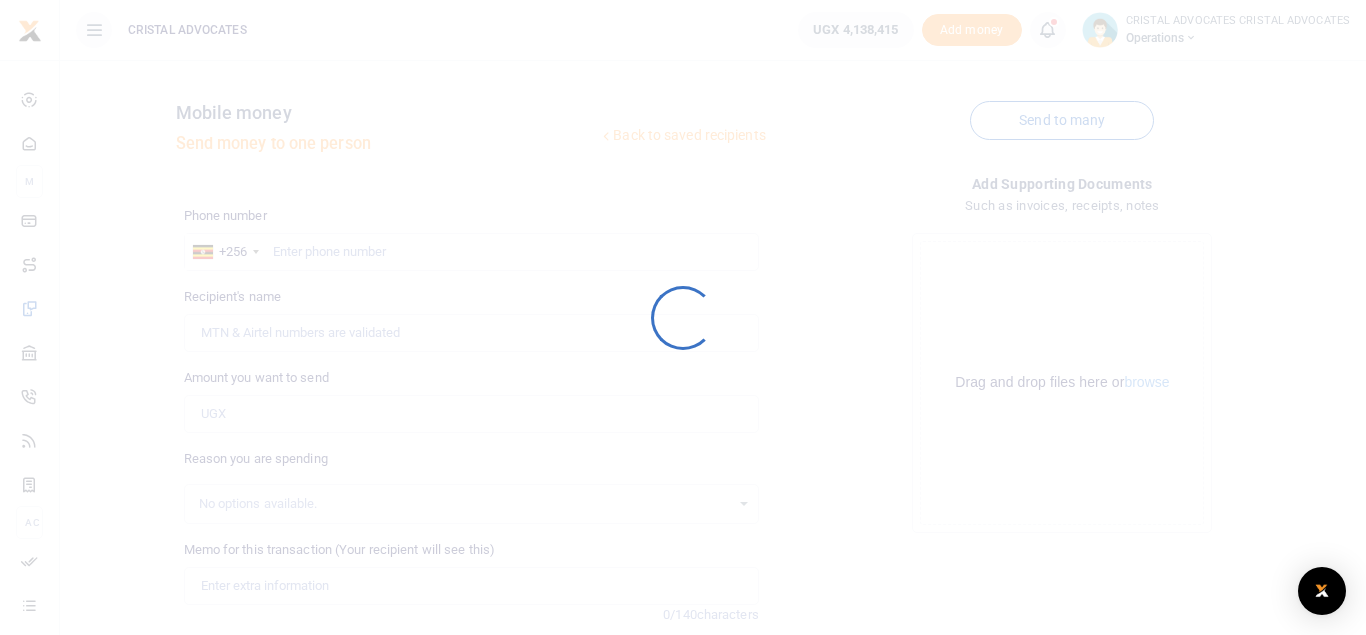 scroll, scrollTop: 0, scrollLeft: 0, axis: both 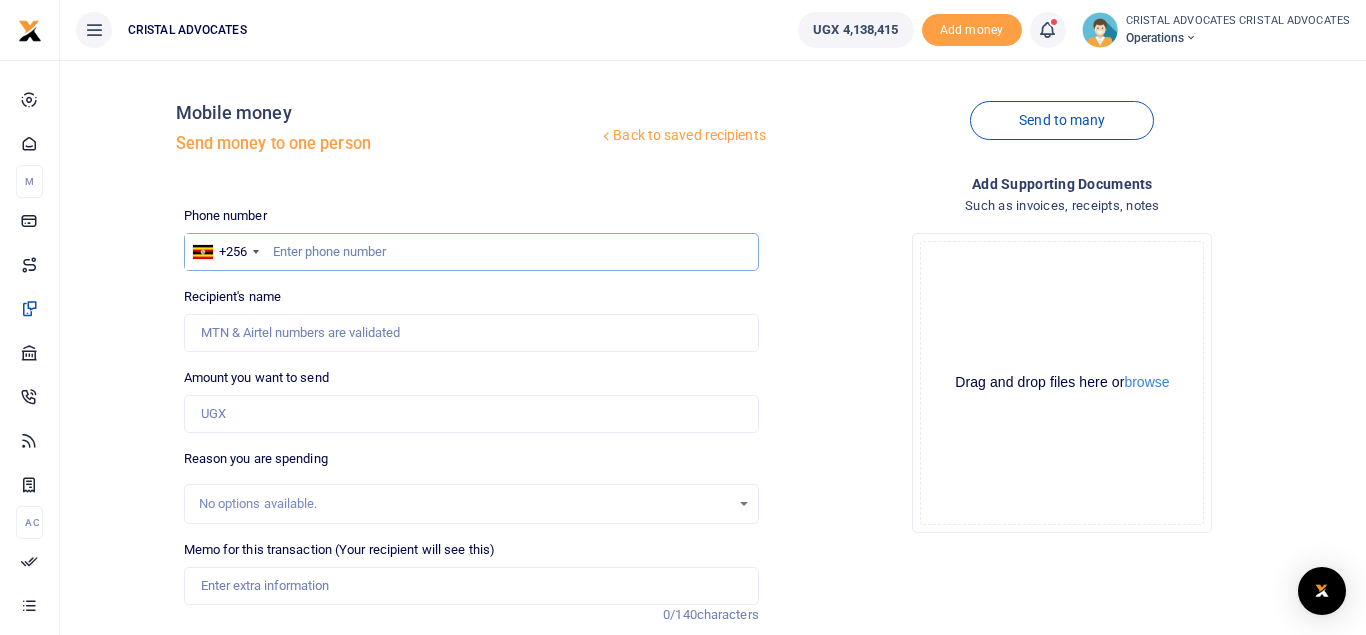 click at bounding box center (471, 252) 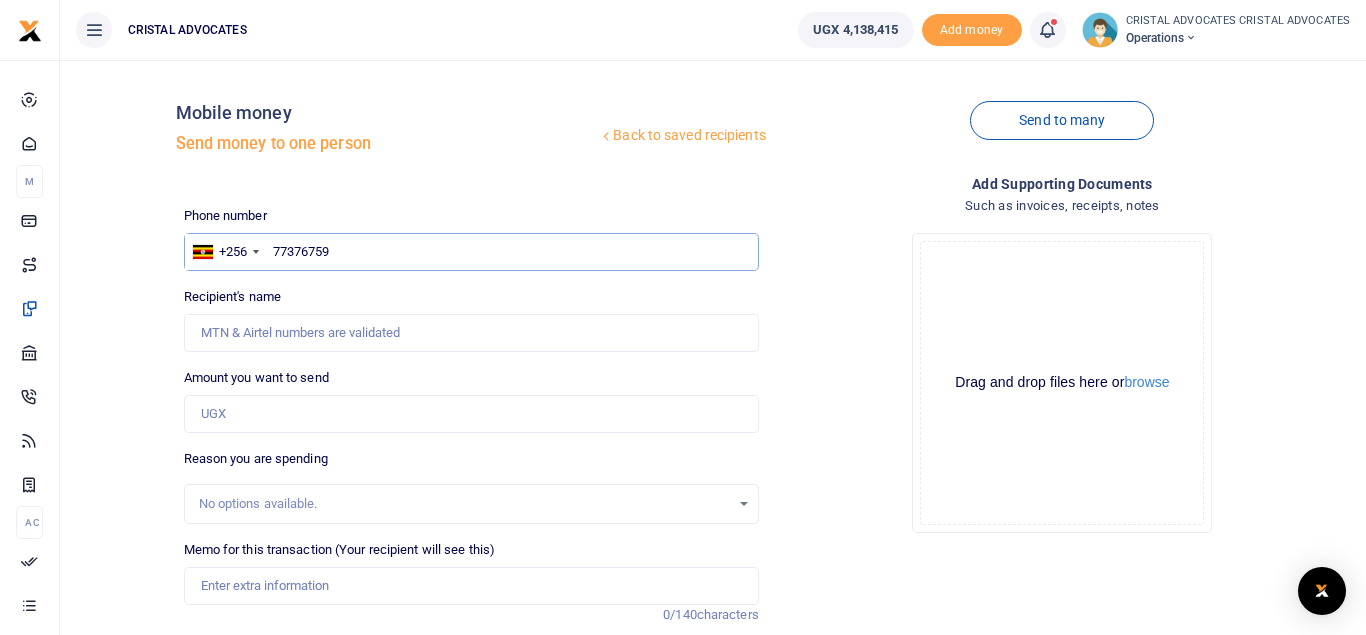 type on "773767592" 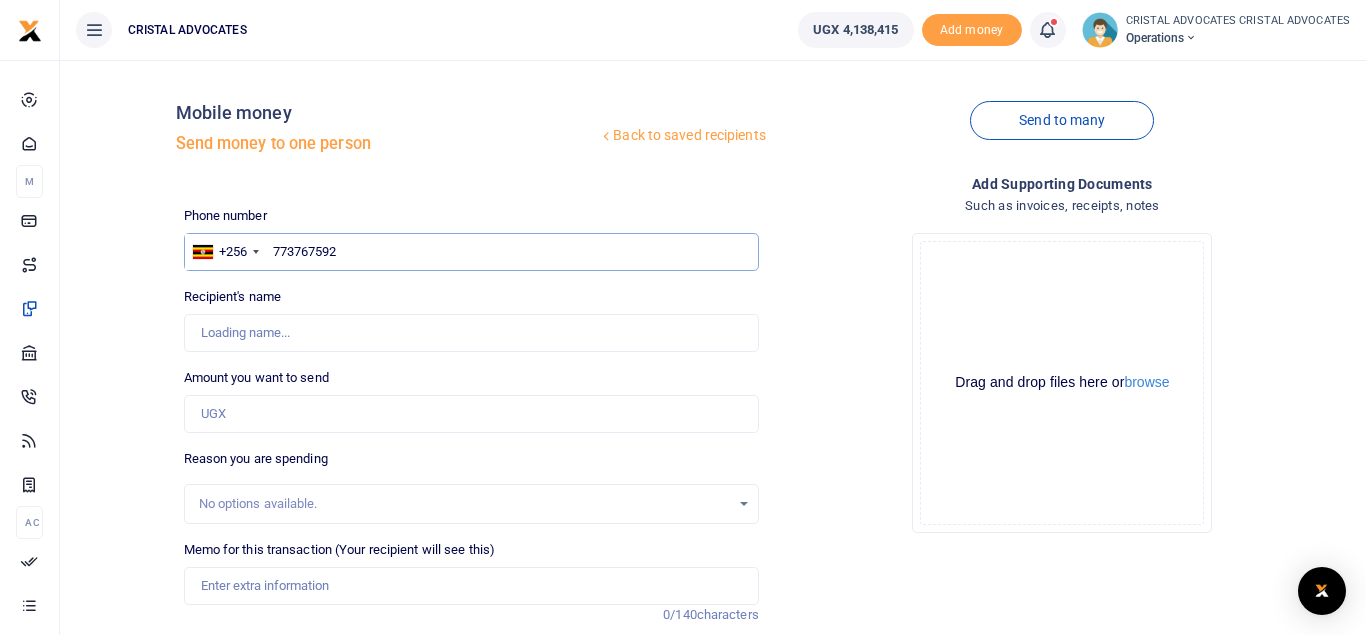 type on "Simon Peter Senkungu" 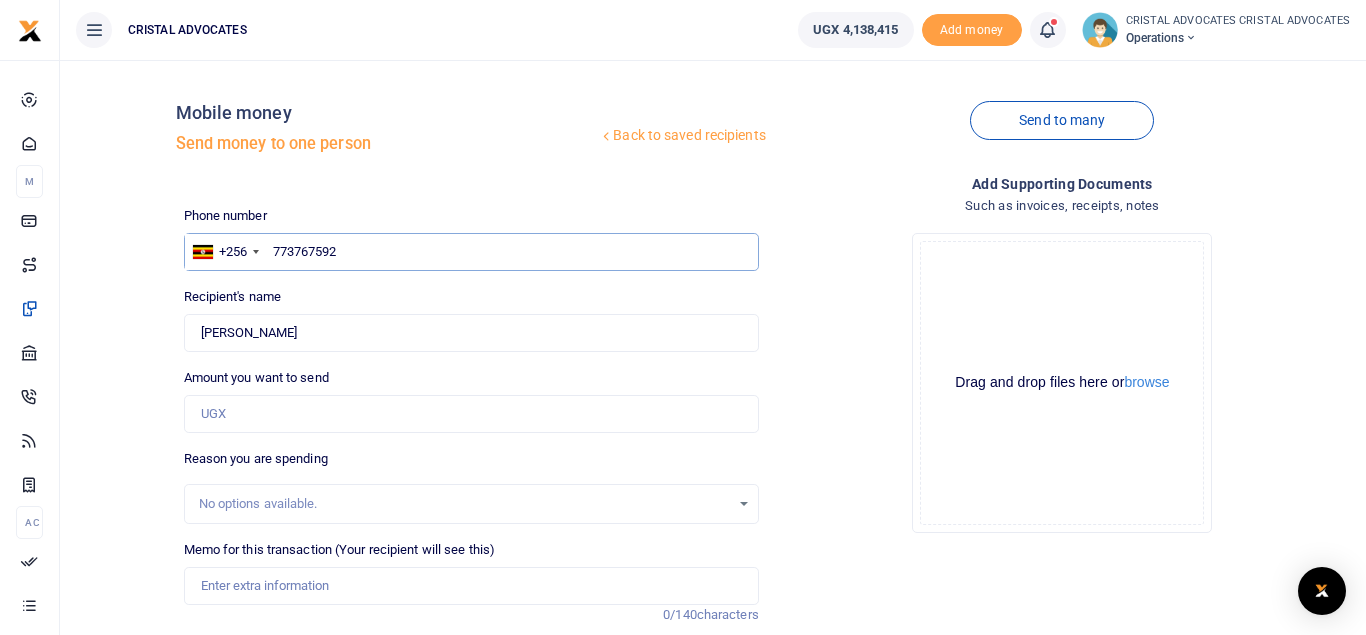type on "773767592" 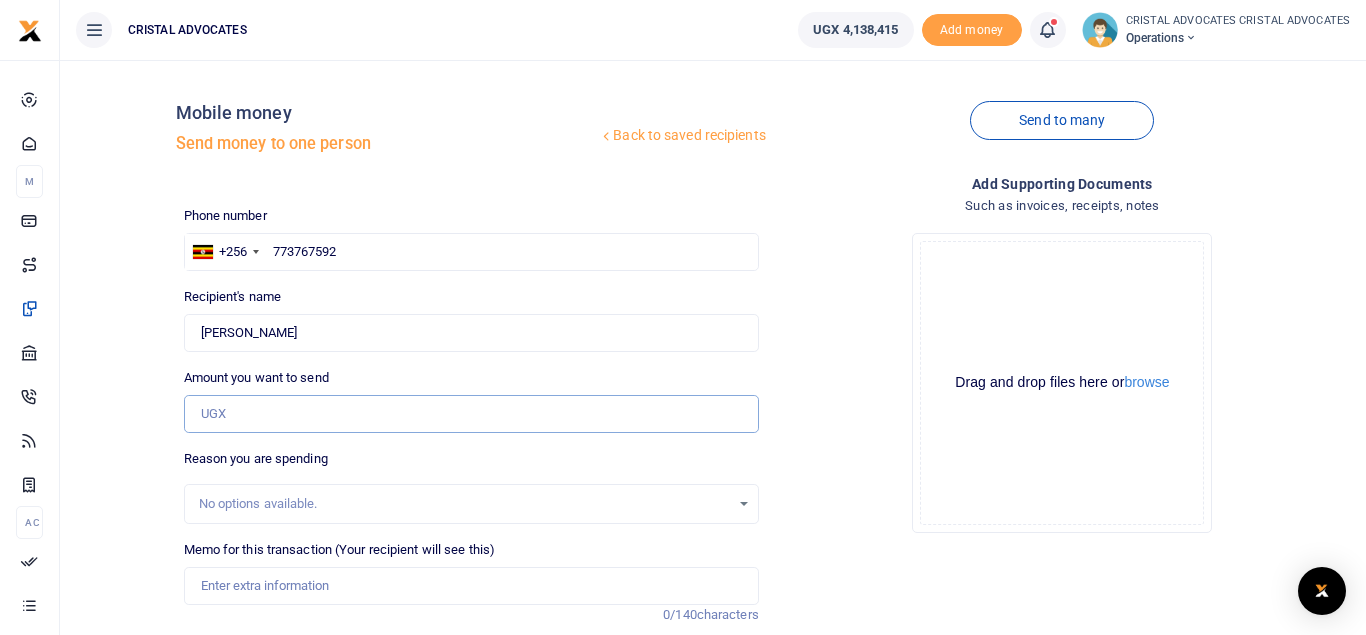 click on "Amount you want to send" at bounding box center (471, 414) 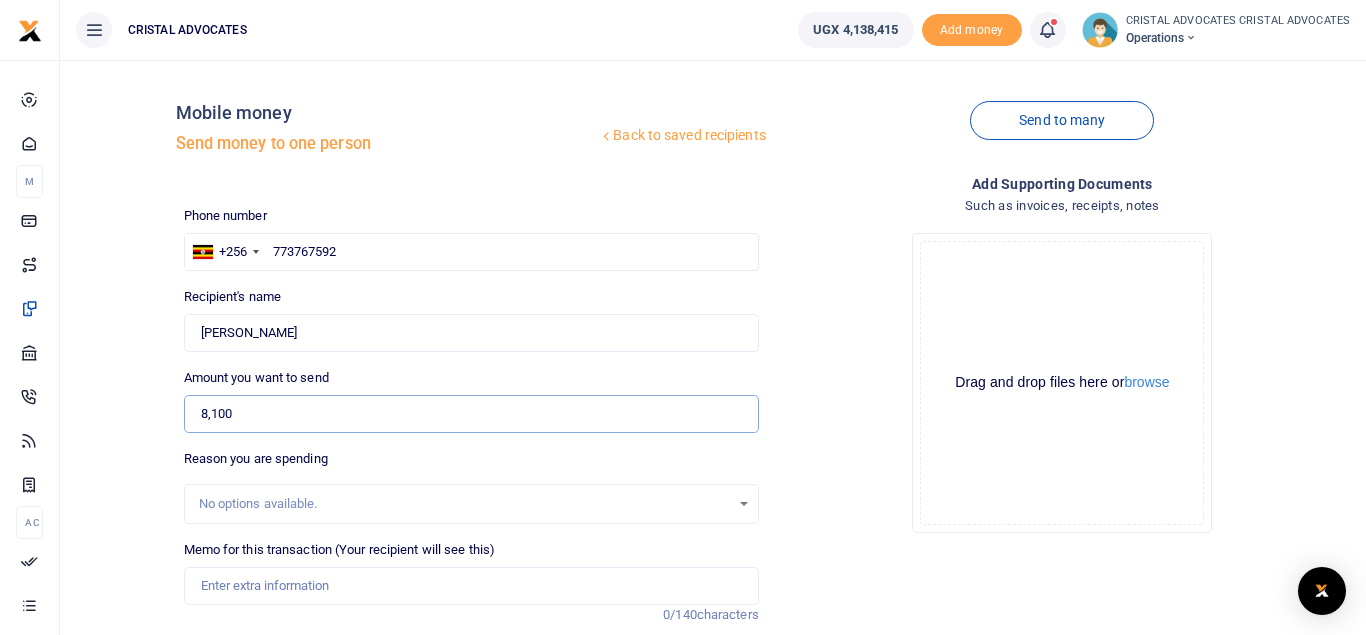 type on "8,100" 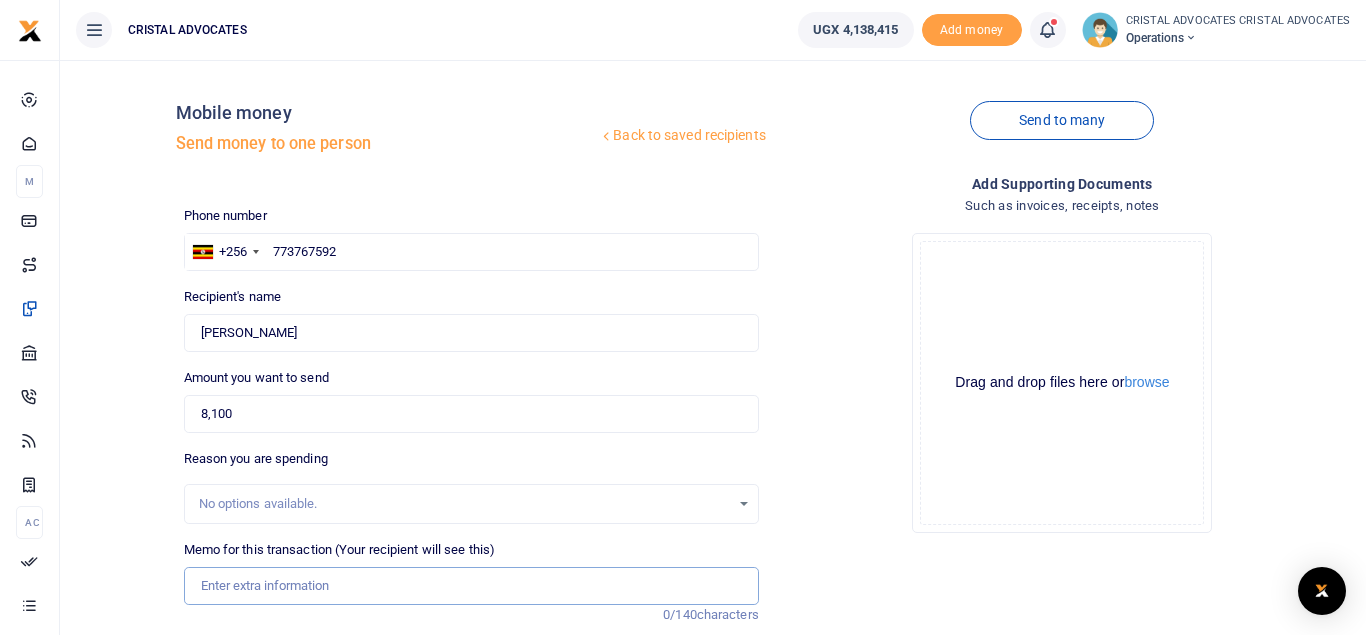 click on "Memo for this transaction (Your recipient will see this)" at bounding box center (471, 586) 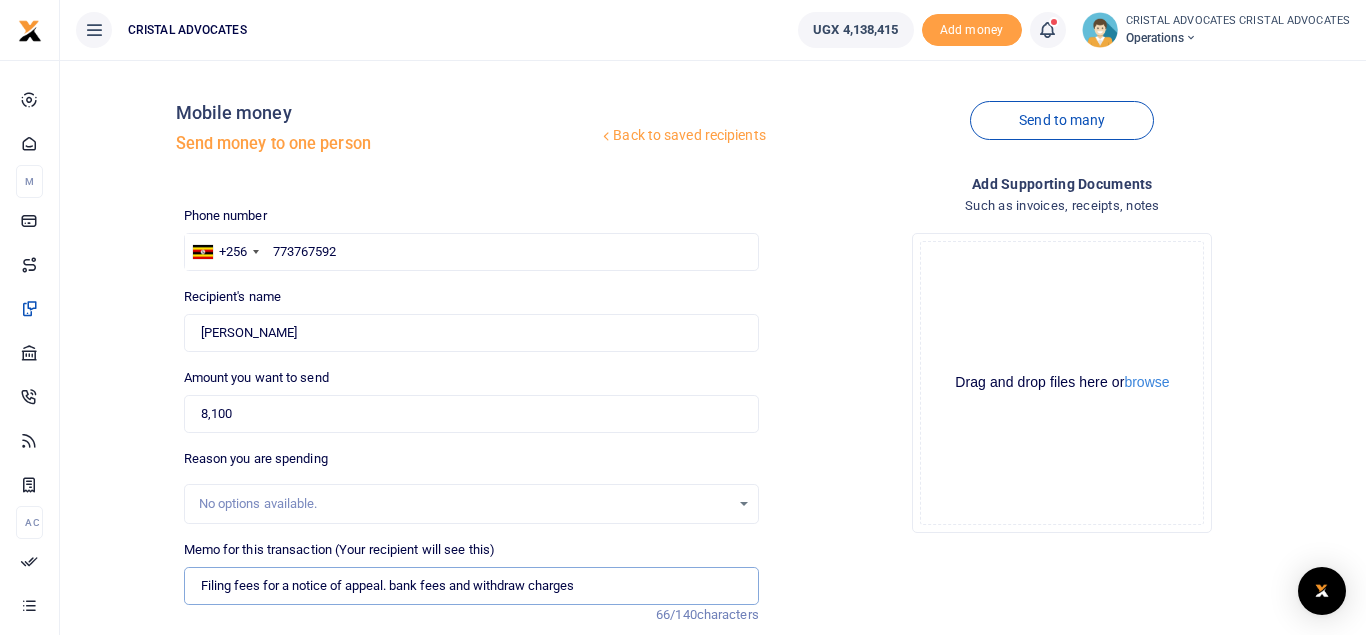 click on "Filing fees for a notice of appeal. bank fees and withdraw charges" at bounding box center [471, 586] 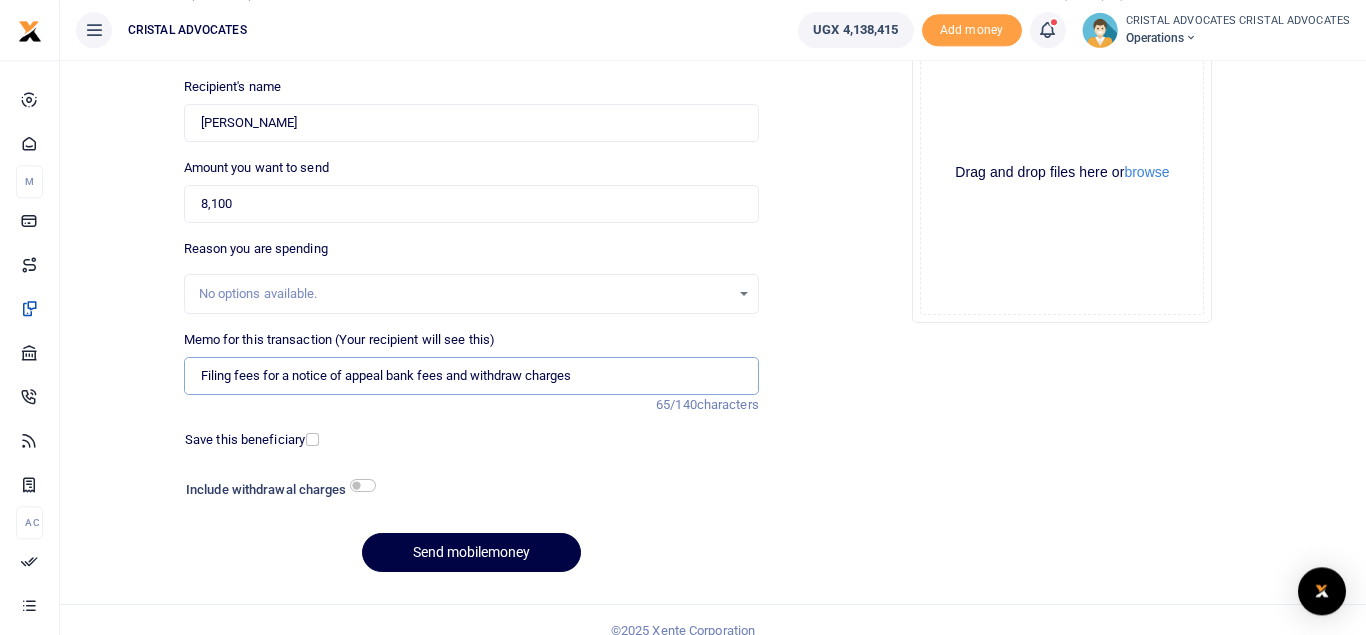 scroll, scrollTop: 231, scrollLeft: 0, axis: vertical 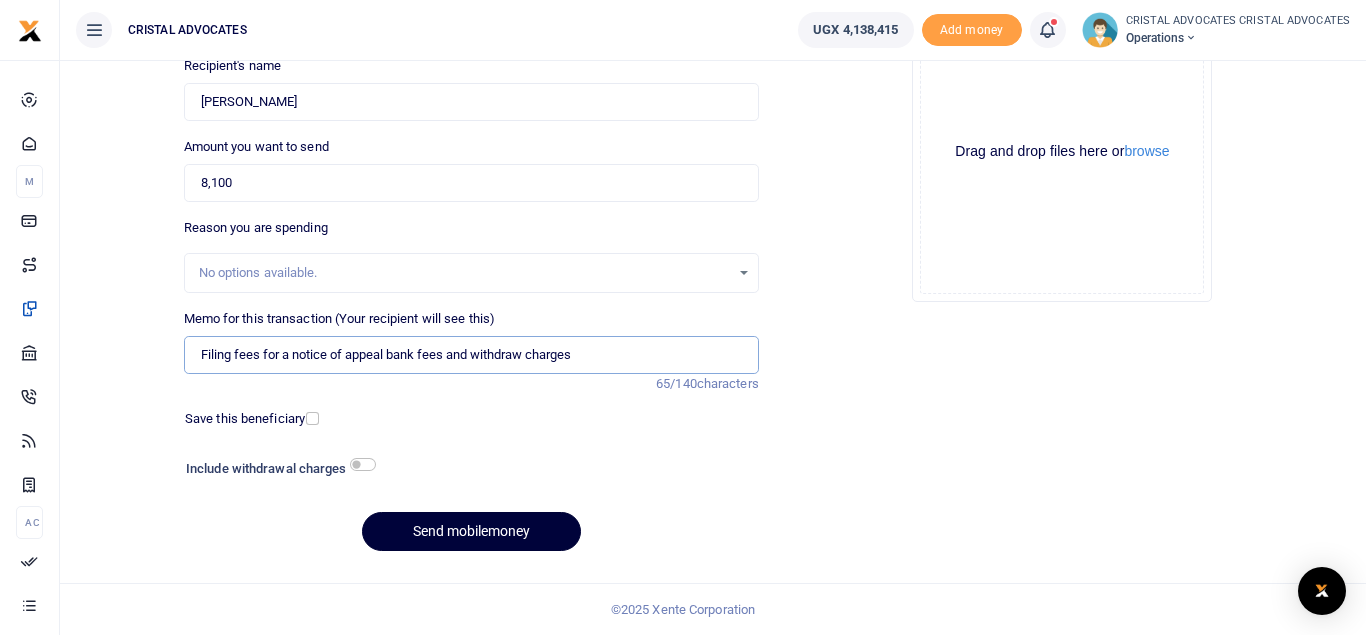 type on "Filing fees for a notice of appeal bank fees and withdraw charges" 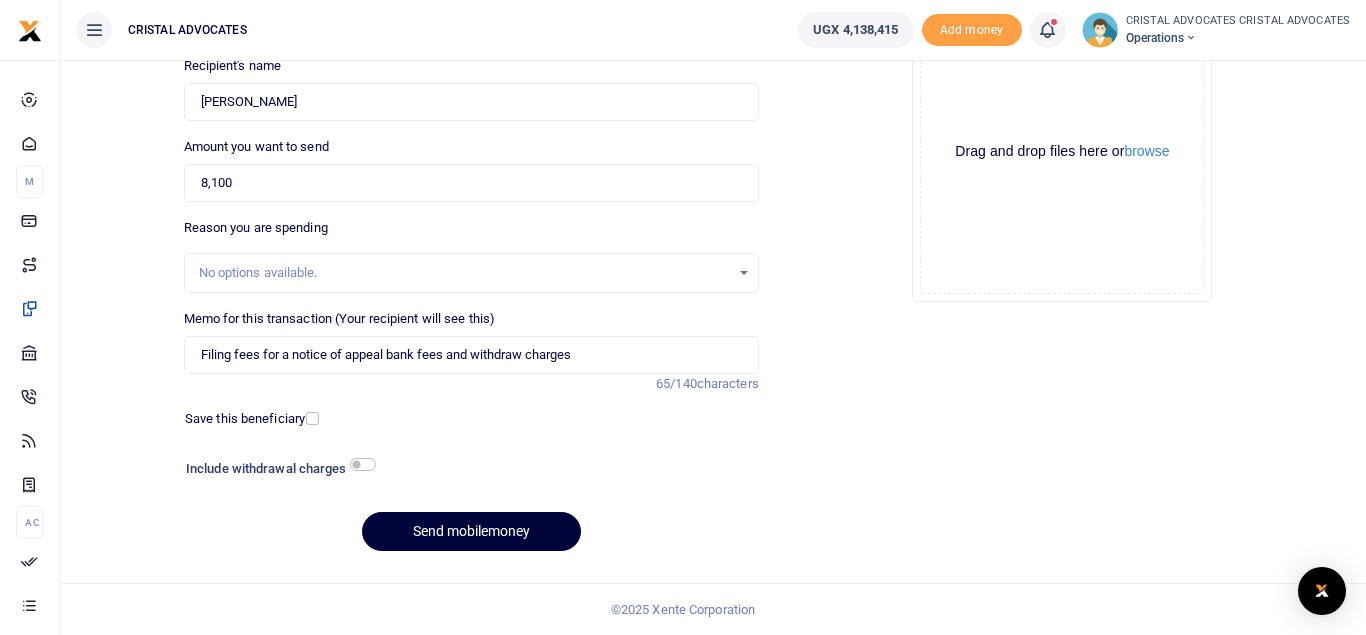 click on "Send mobilemoney" at bounding box center (471, 531) 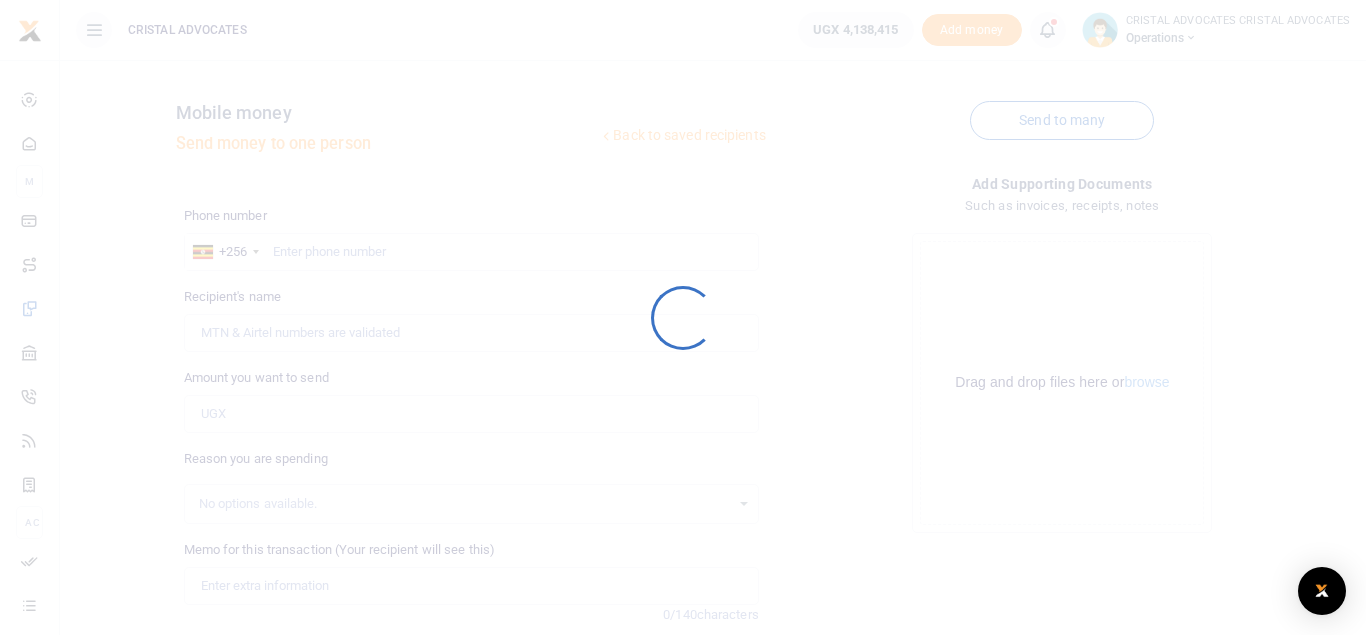 scroll, scrollTop: 0, scrollLeft: 0, axis: both 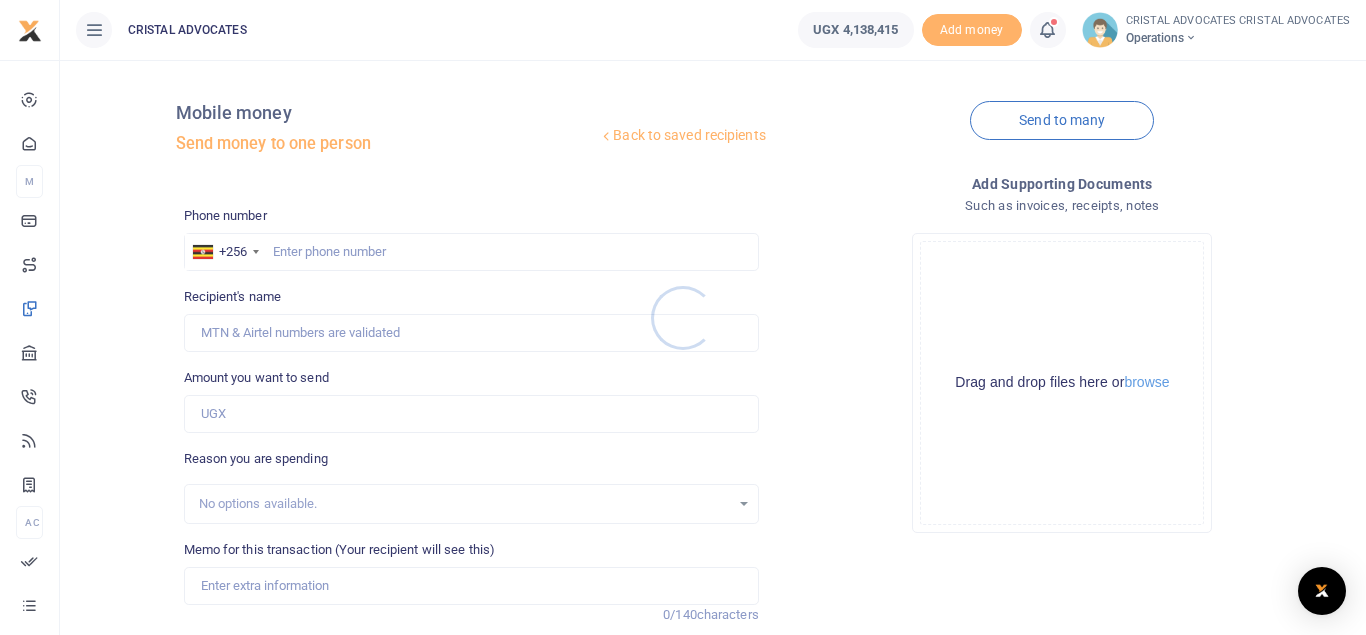 click at bounding box center [683, 317] 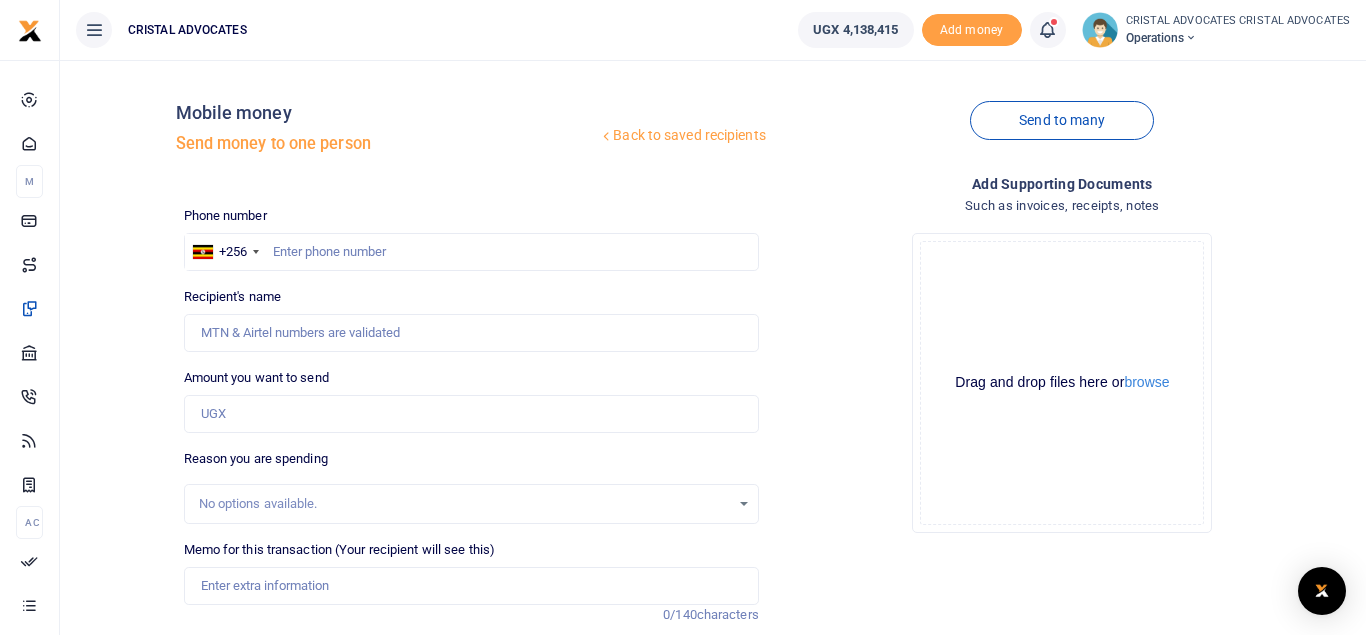 click at bounding box center (1058, 30) 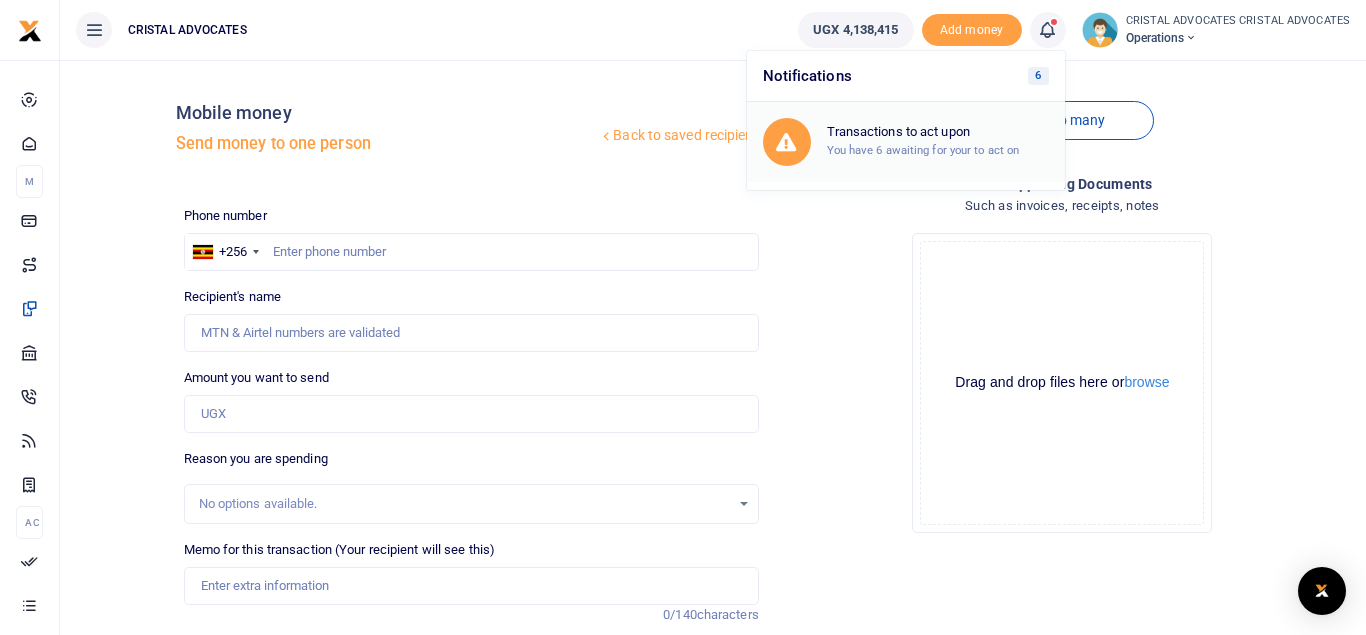 click on "Transactions to act upon" at bounding box center [938, 132] 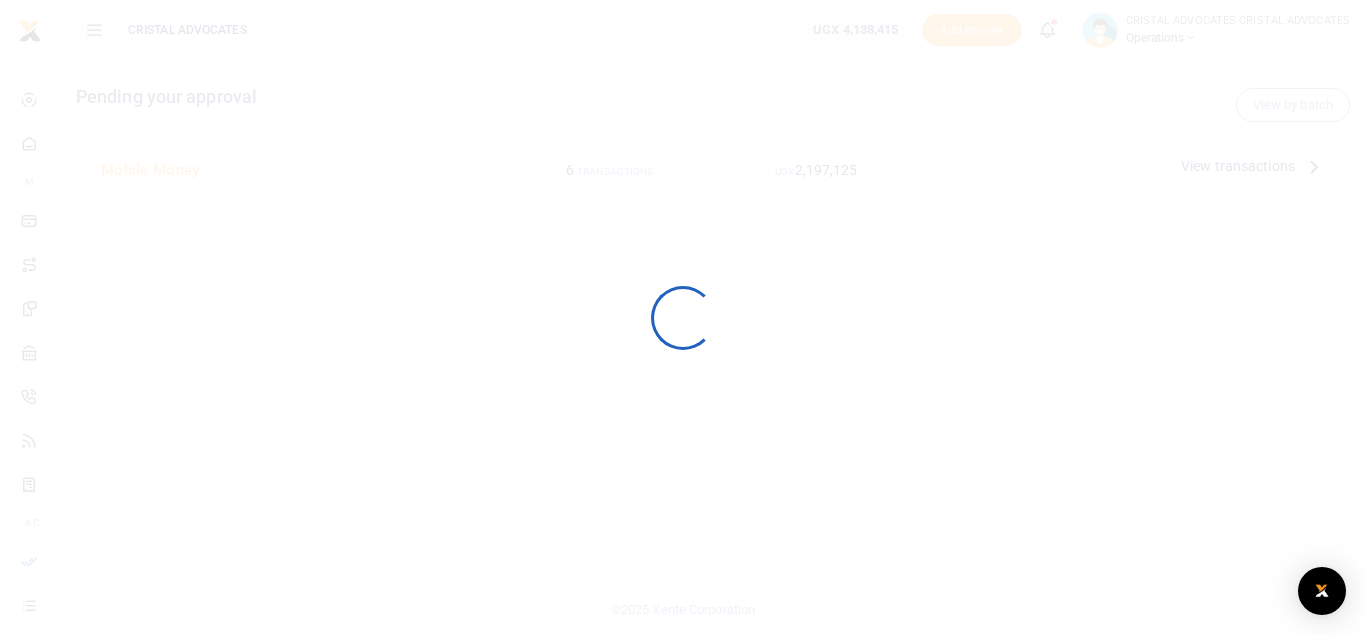 scroll, scrollTop: 0, scrollLeft: 0, axis: both 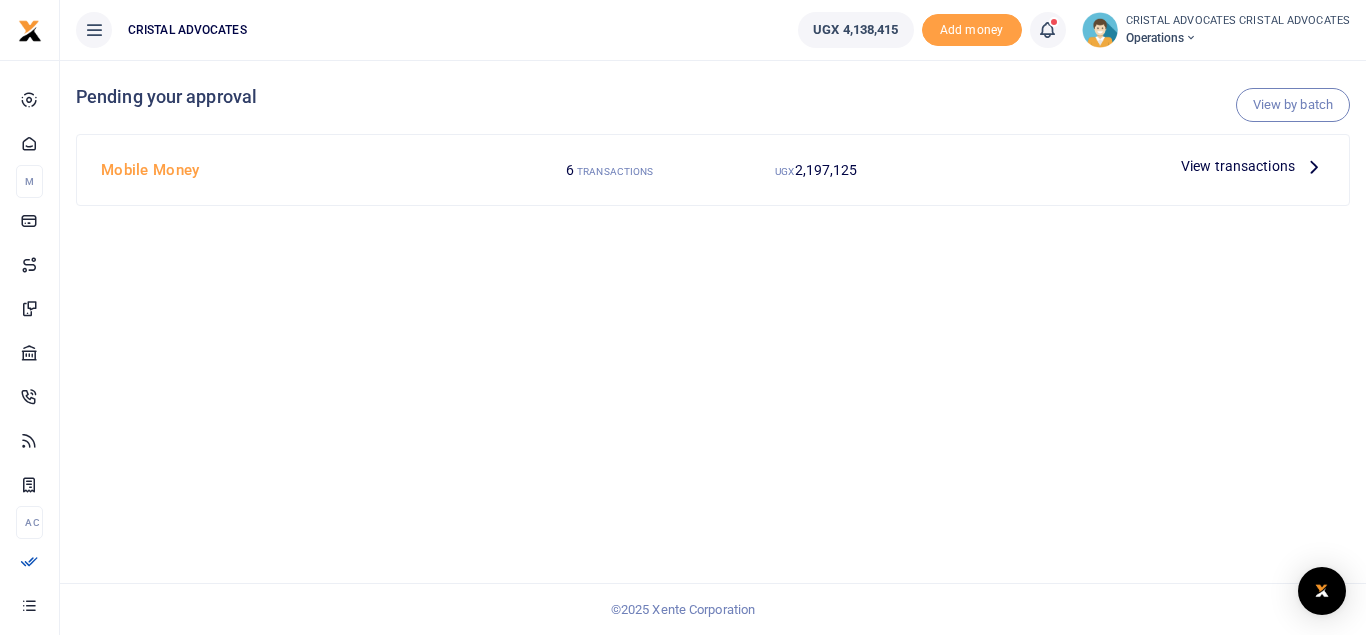 click on "View transactions" at bounding box center (1238, 166) 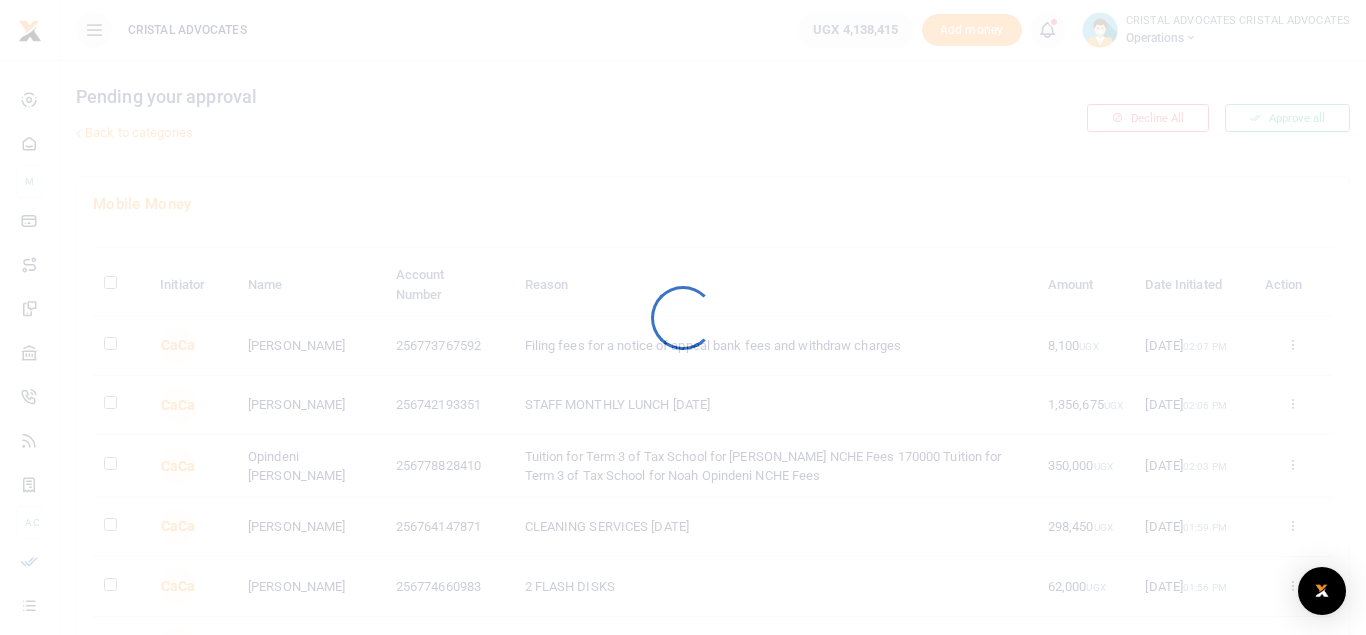 scroll, scrollTop: 0, scrollLeft: 0, axis: both 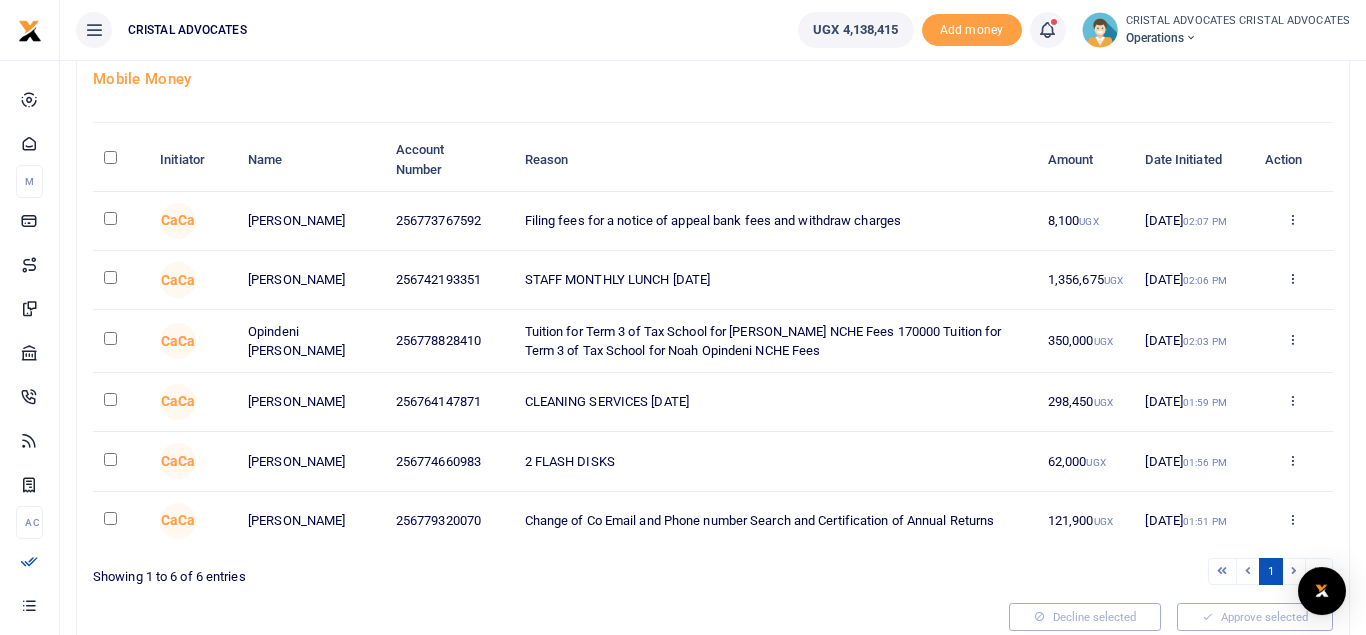 click at bounding box center (110, 157) 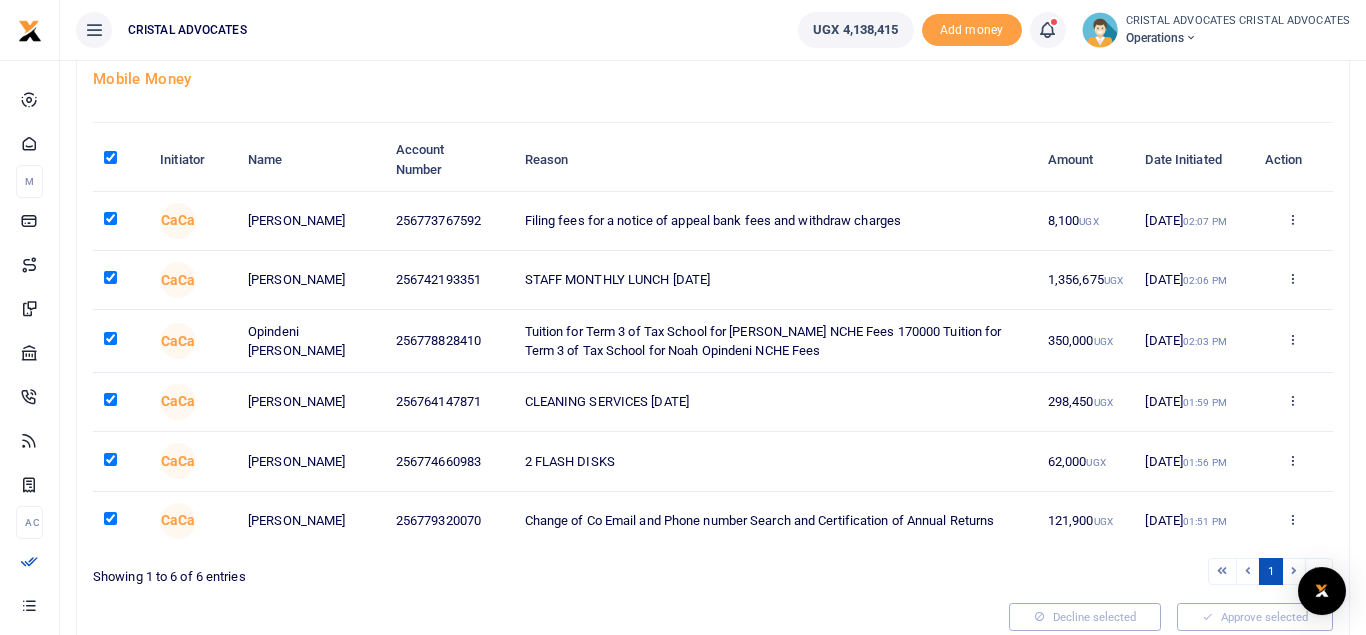 checkbox on "true" 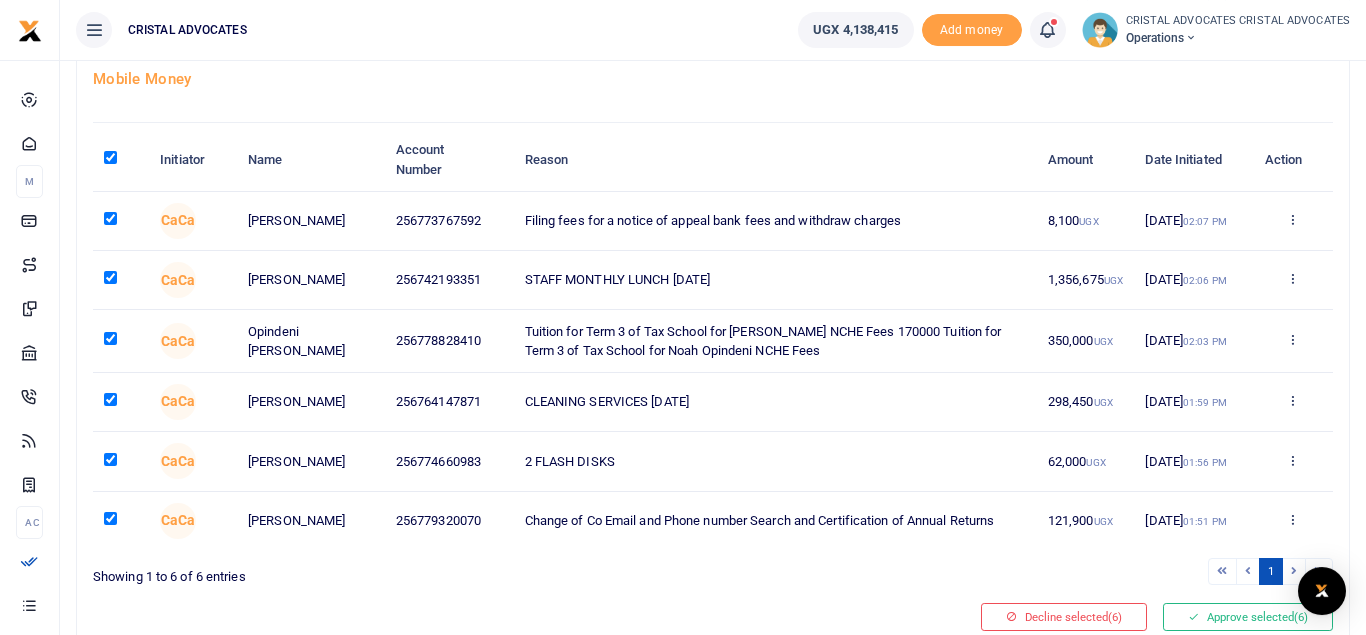 scroll, scrollTop: 221, scrollLeft: 0, axis: vertical 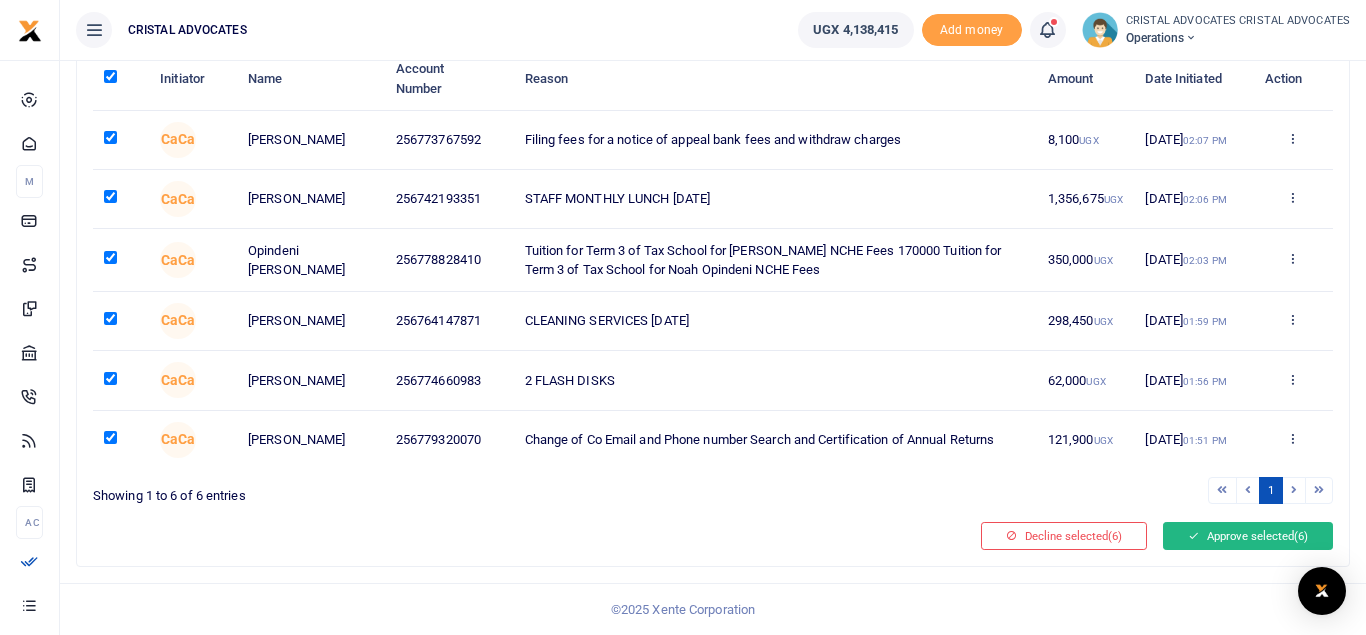 click on "Approve selected  (6)" at bounding box center [1248, 536] 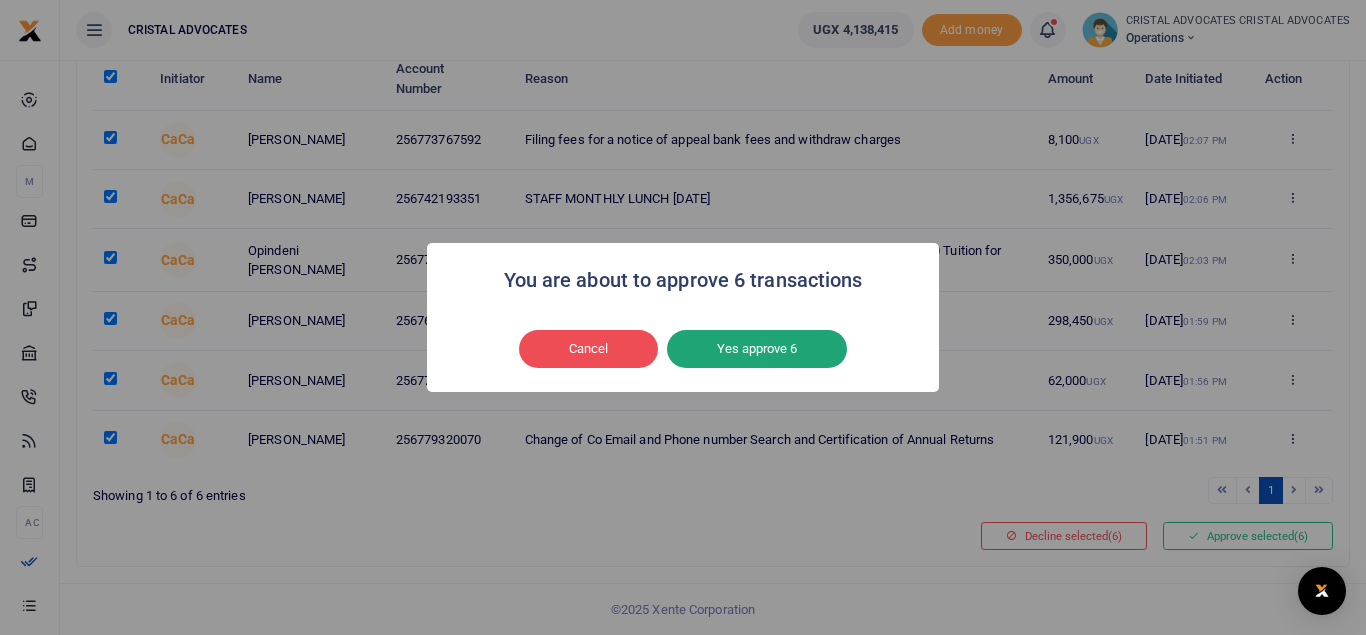 click on "Yes approve 6" at bounding box center (757, 349) 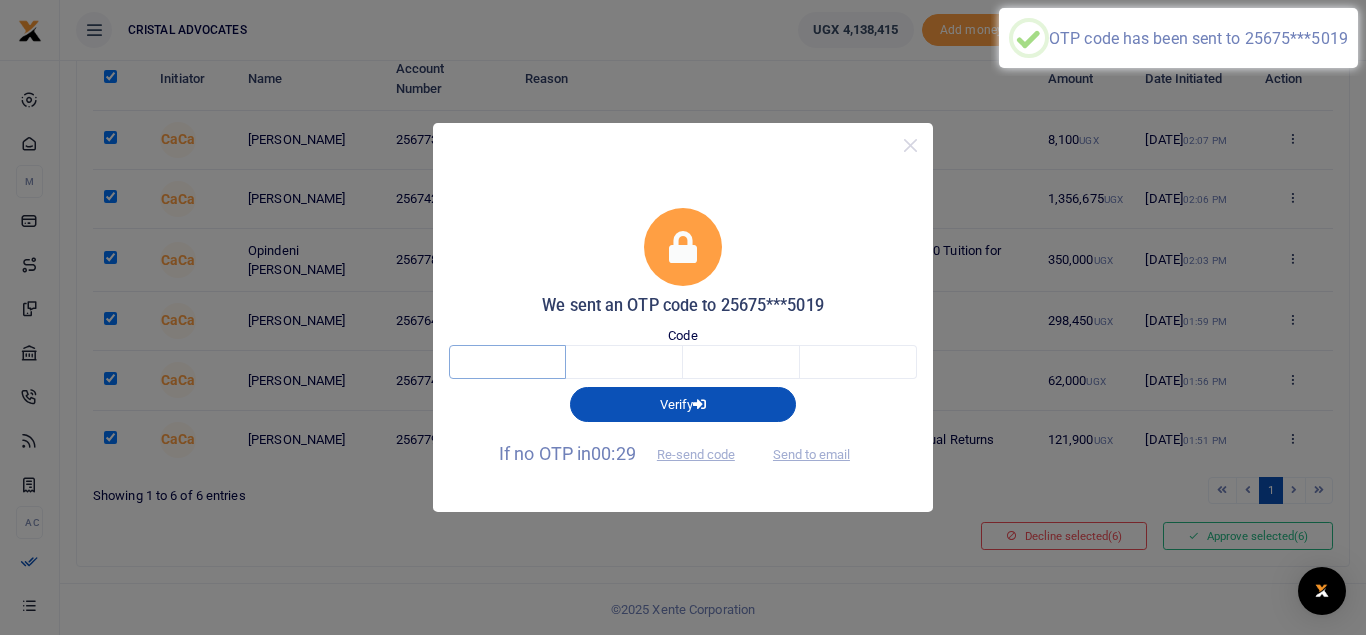 click at bounding box center [507, 362] 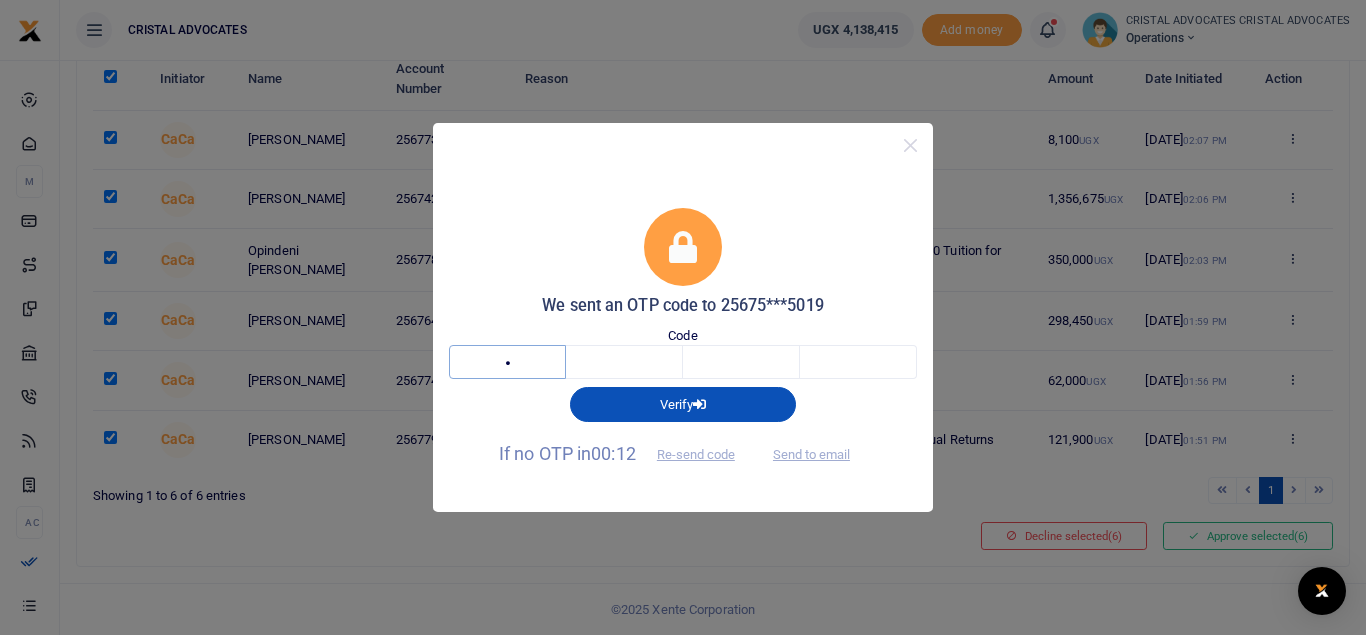 type on "2" 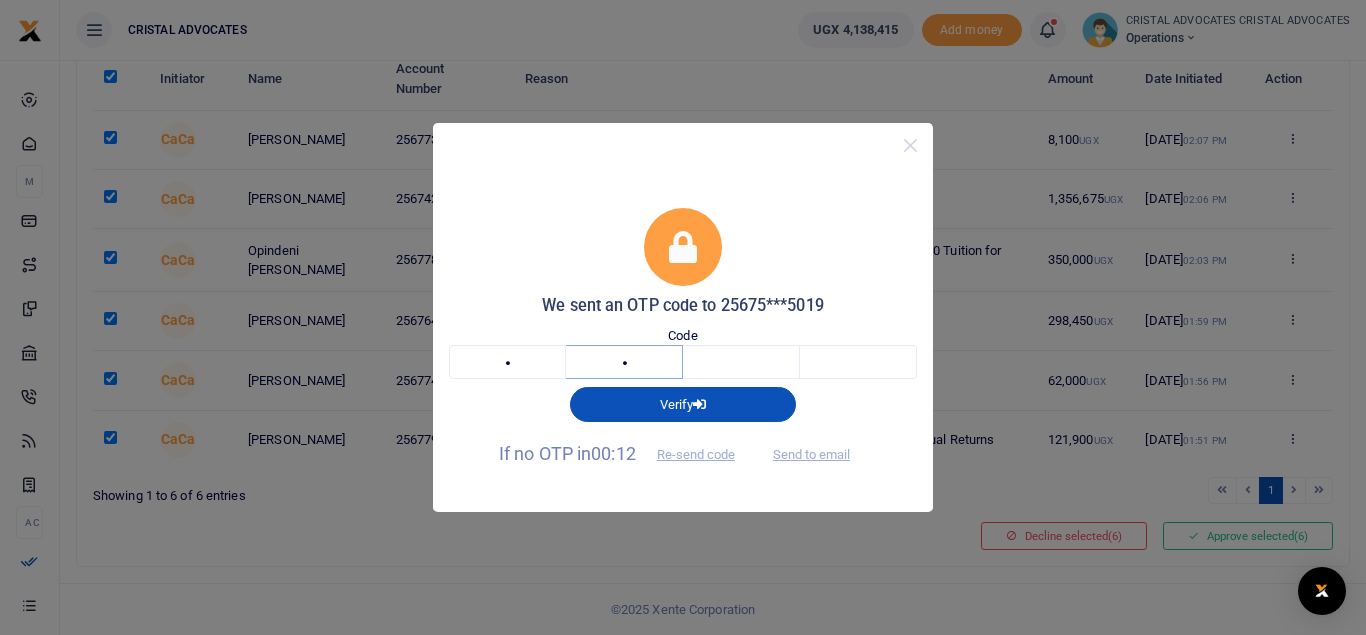 type on "0" 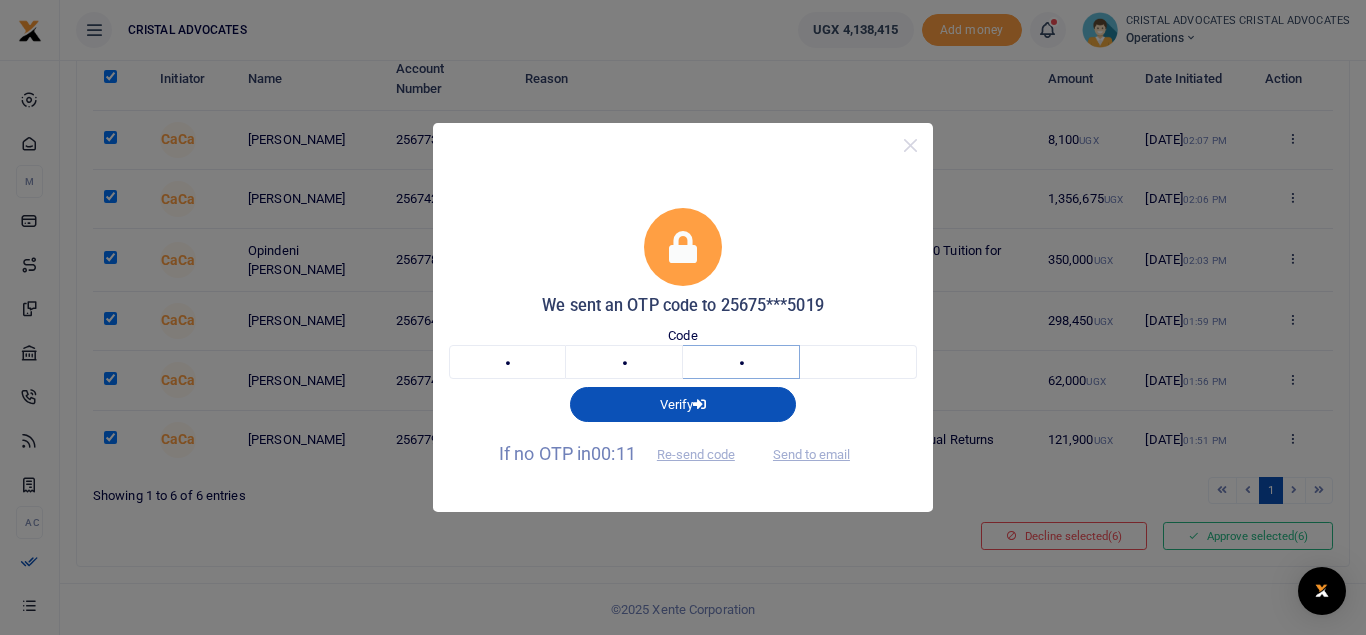 type on "8" 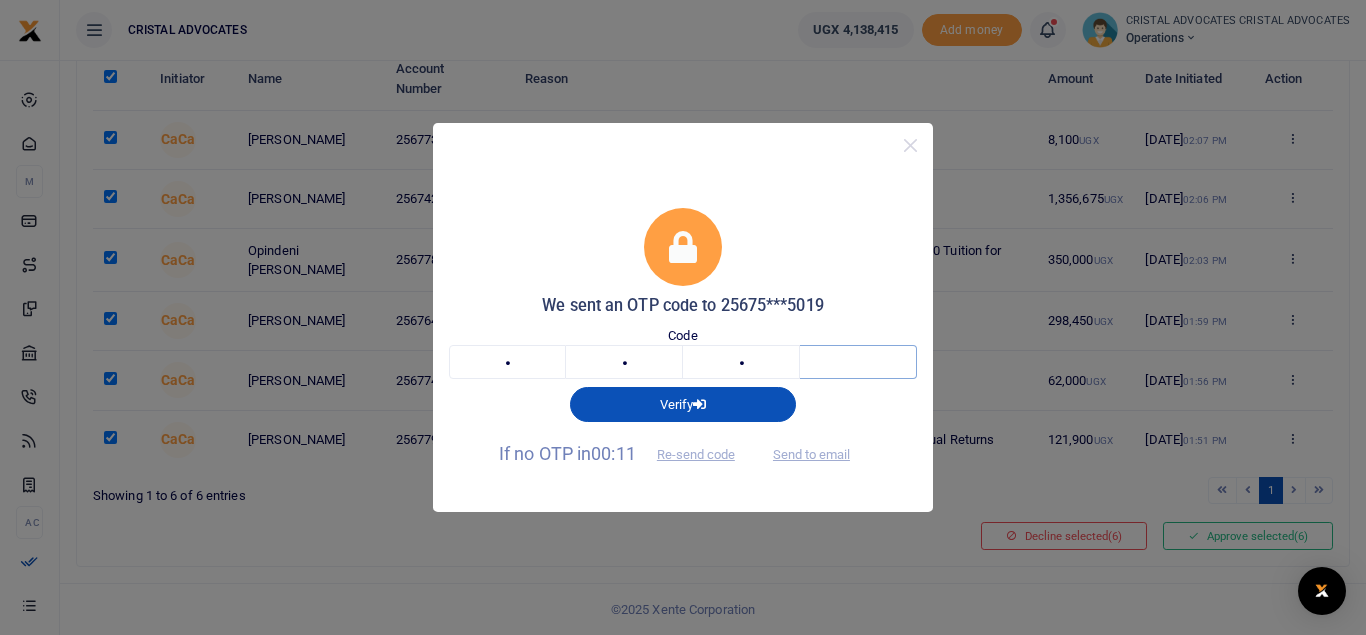 type on "5" 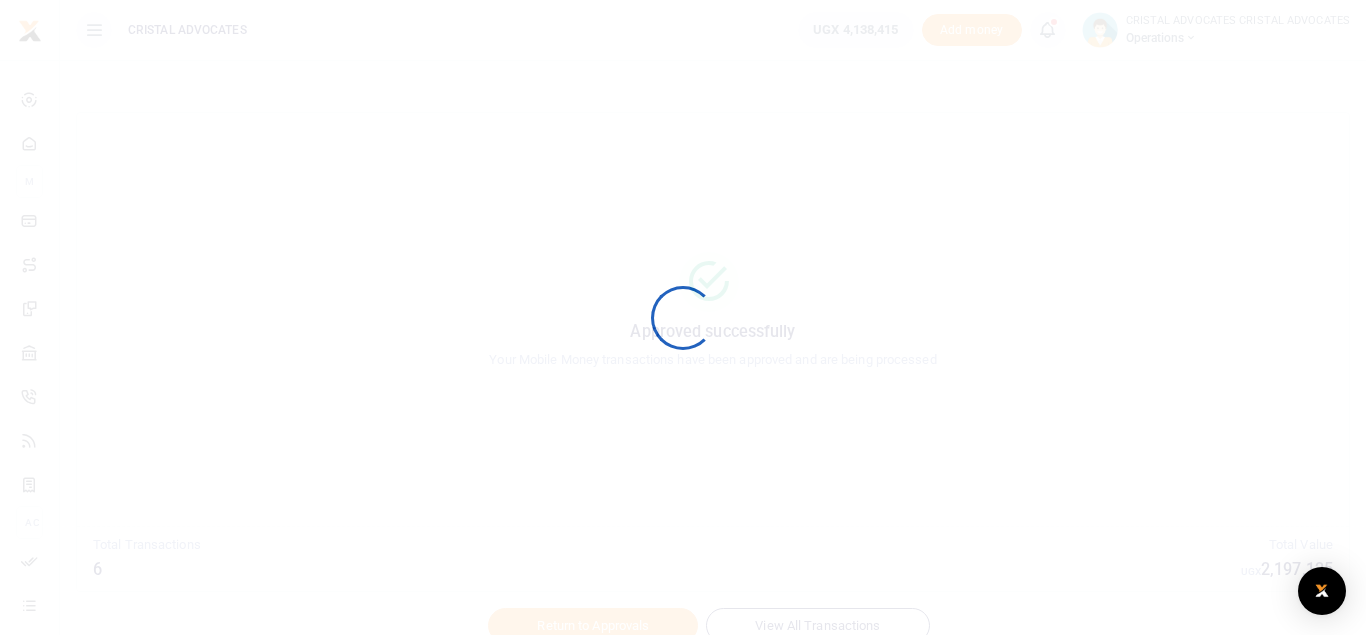scroll, scrollTop: 0, scrollLeft: 0, axis: both 